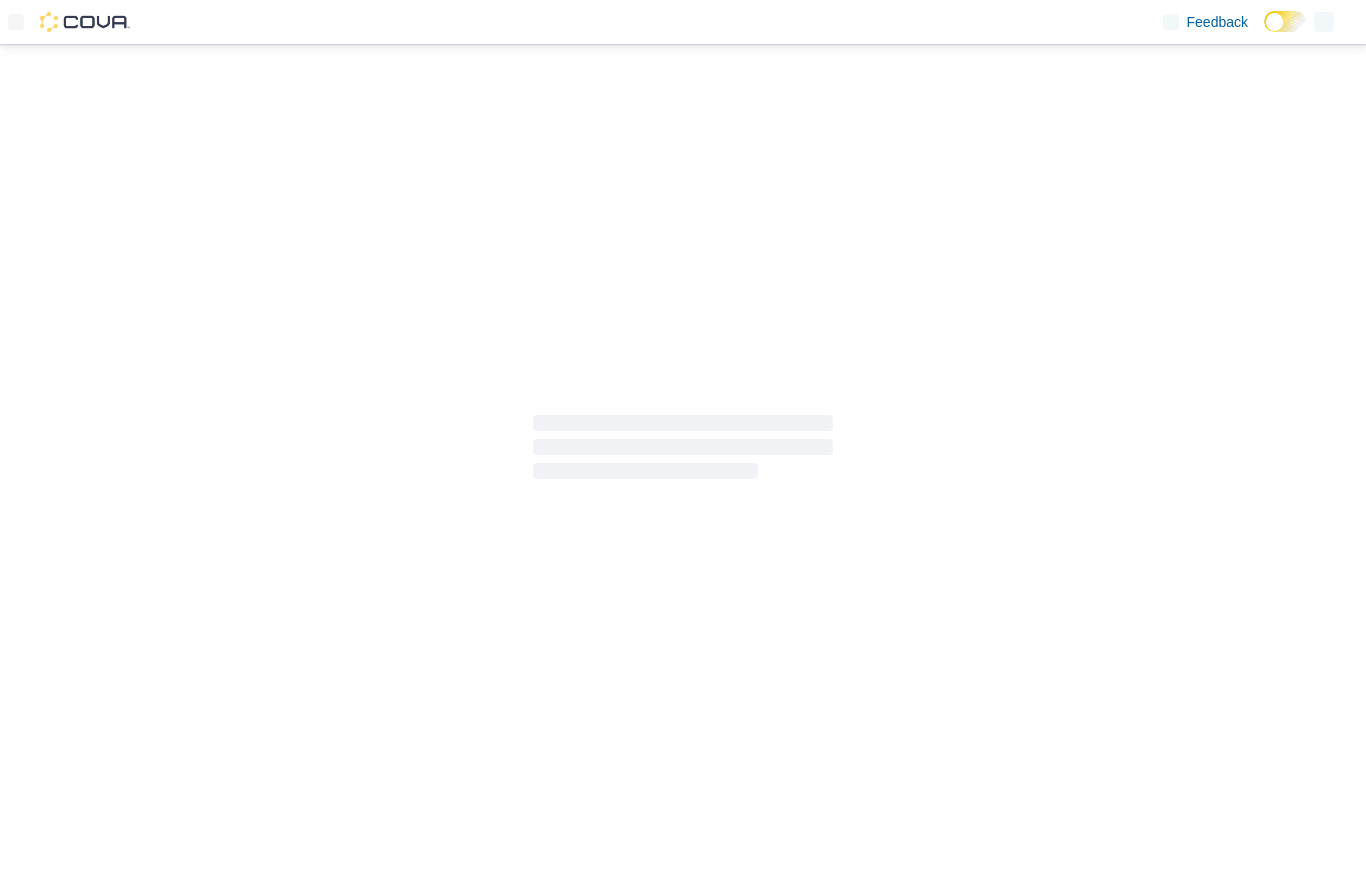 scroll, scrollTop: 0, scrollLeft: 0, axis: both 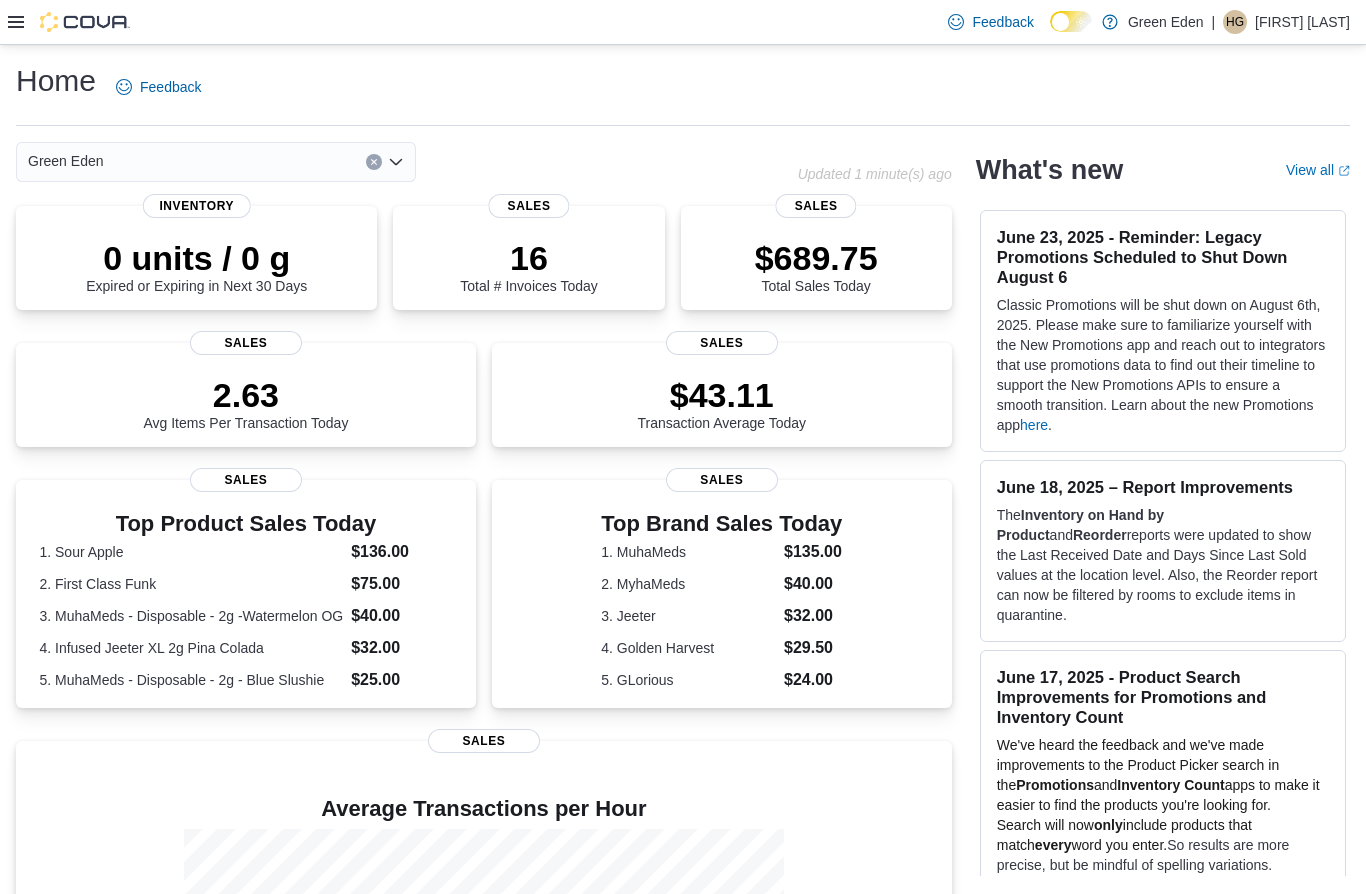 click 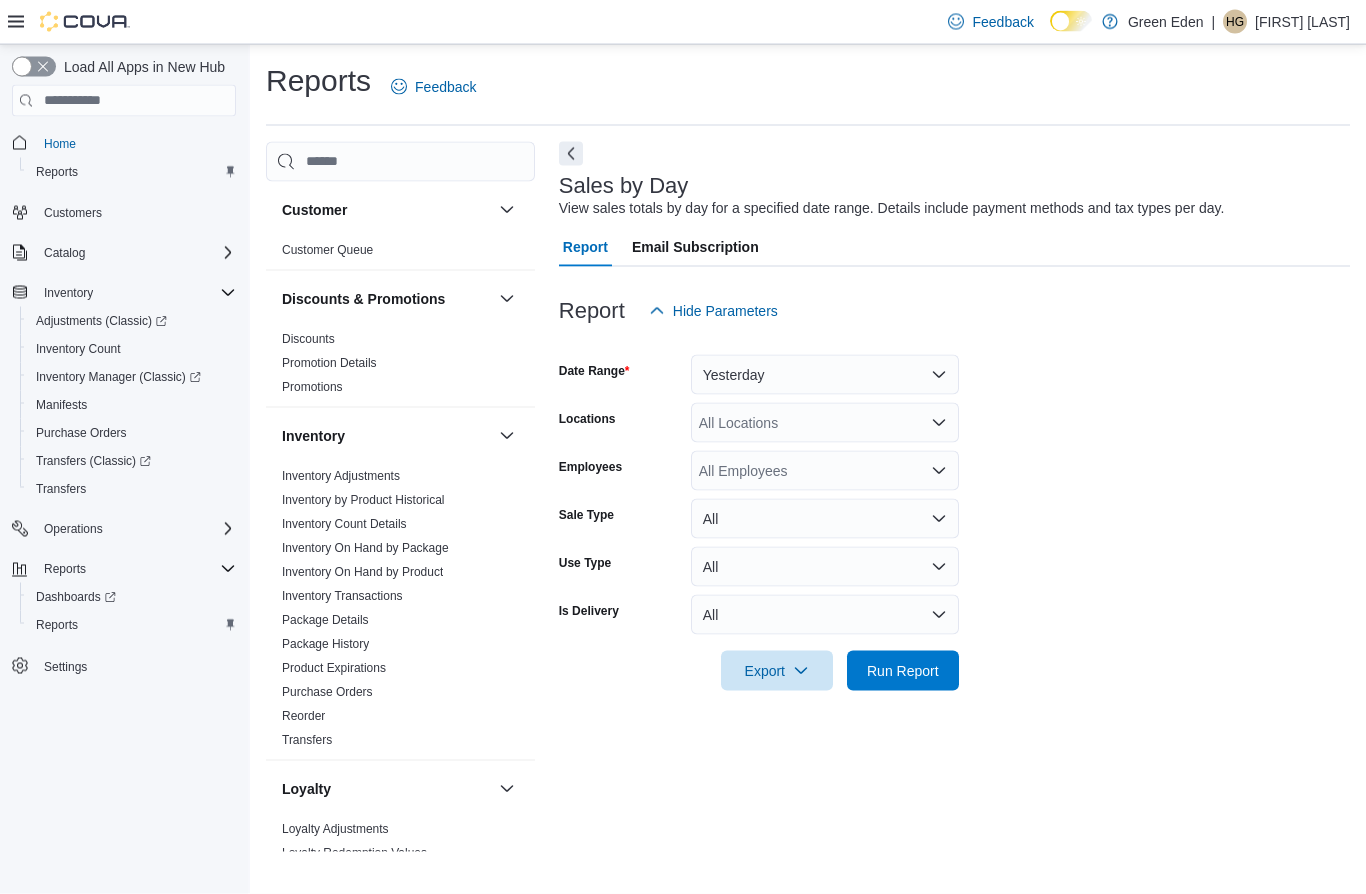 scroll, scrollTop: 44, scrollLeft: 0, axis: vertical 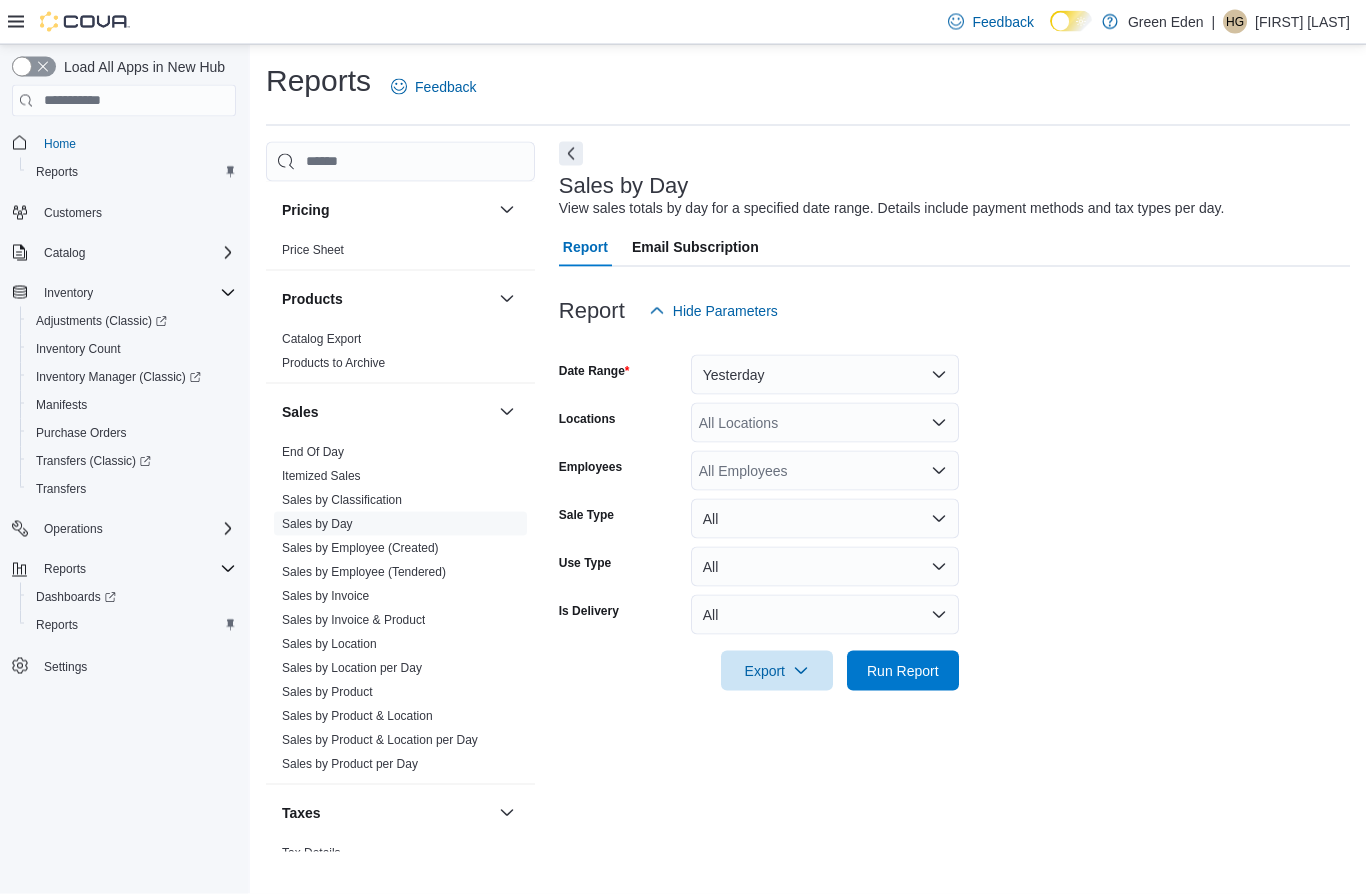click on "End Of Day Itemized Sales Sales by Classification Sales by Day Sales by Employee (Created) Sales by Employee (Tendered) Sales by Invoice Sales by Invoice & Product Sales by Location Sales by Location per Day Sales by Product Sales by Product & Location Sales by Product & Location per Day Sales by Product per Day" at bounding box center (400, 612) 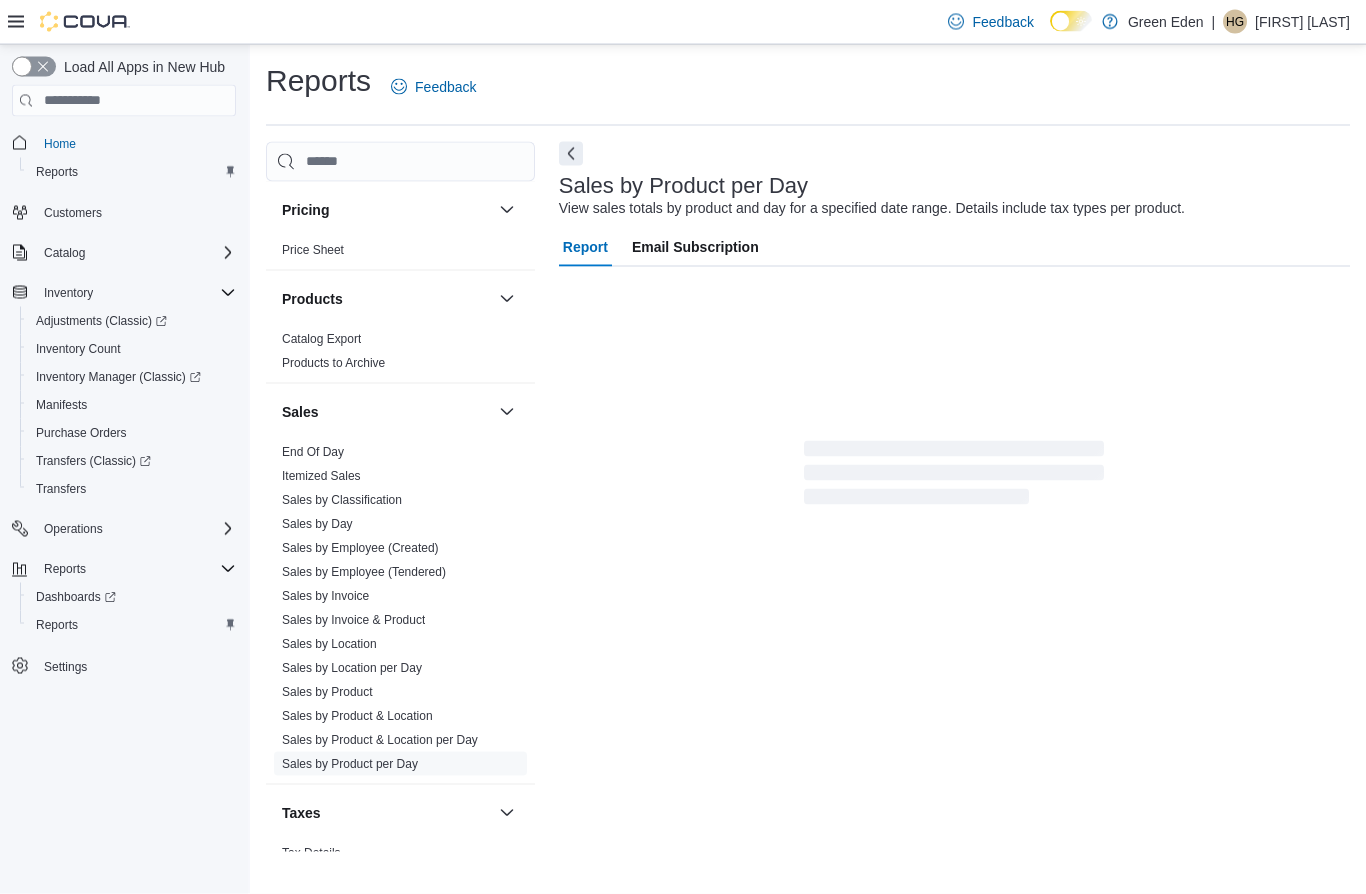 scroll, scrollTop: 45, scrollLeft: 0, axis: vertical 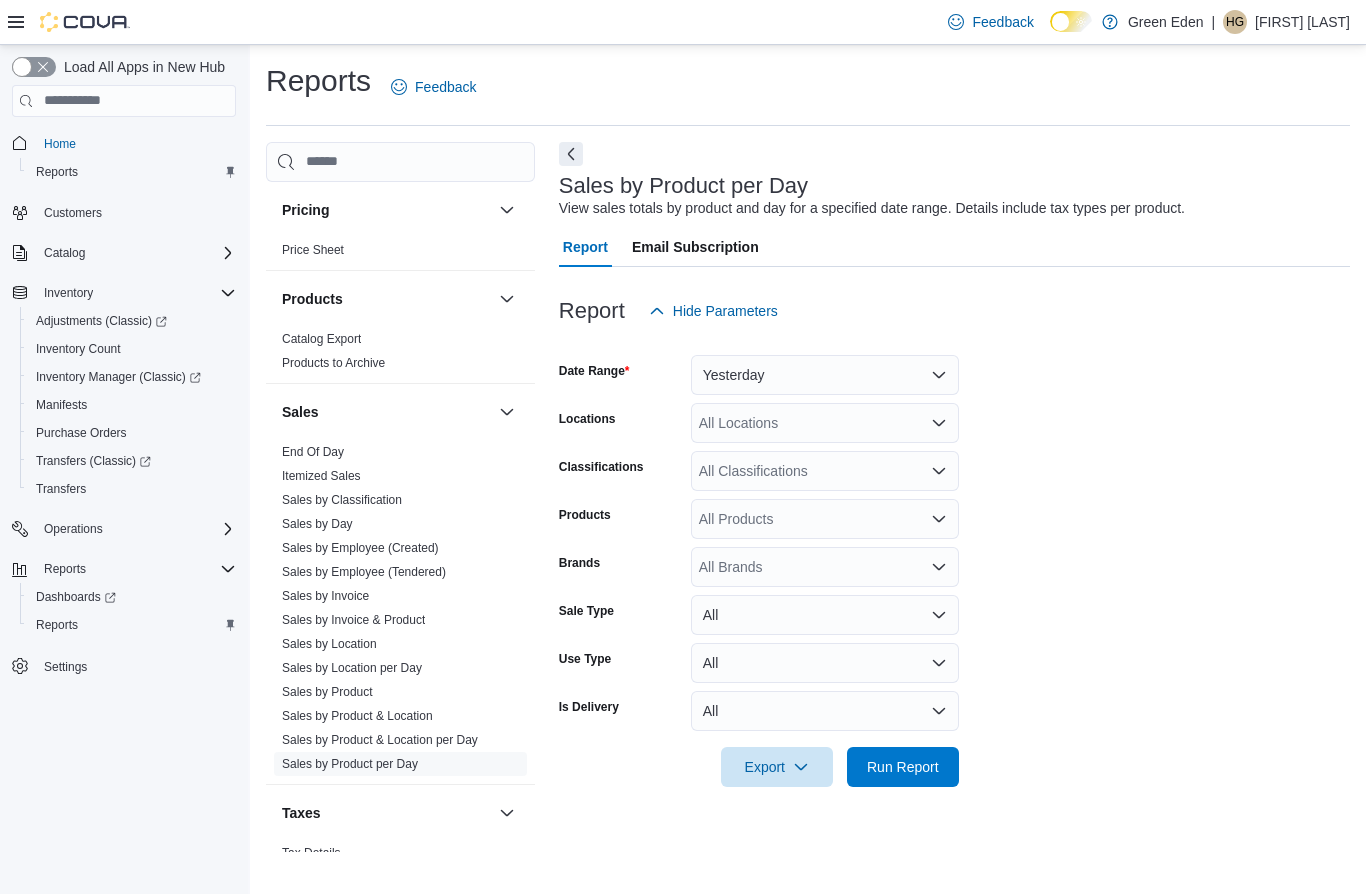 click on "Yesterday" at bounding box center [825, 375] 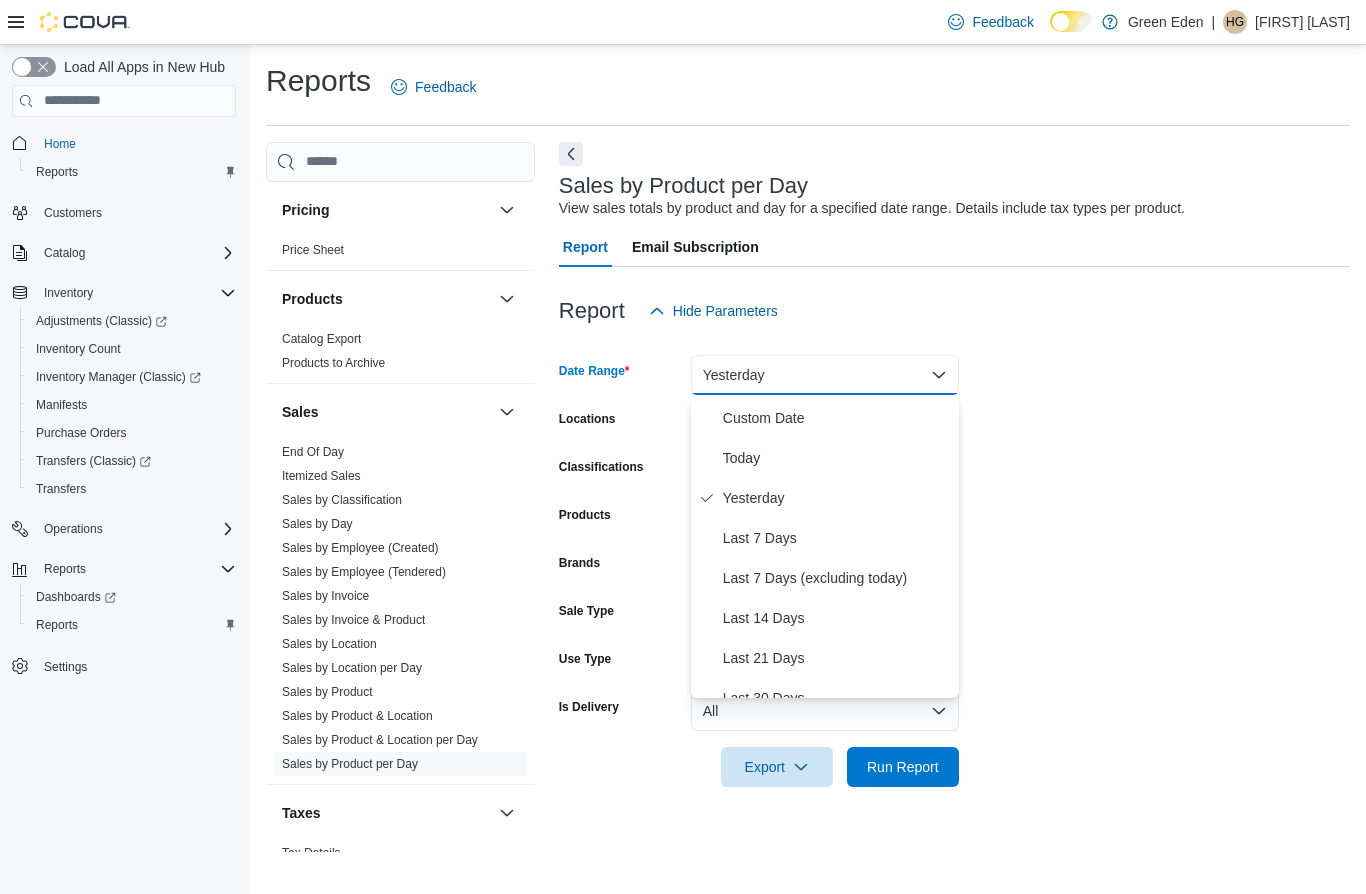 click on "Custom Date" at bounding box center [837, 418] 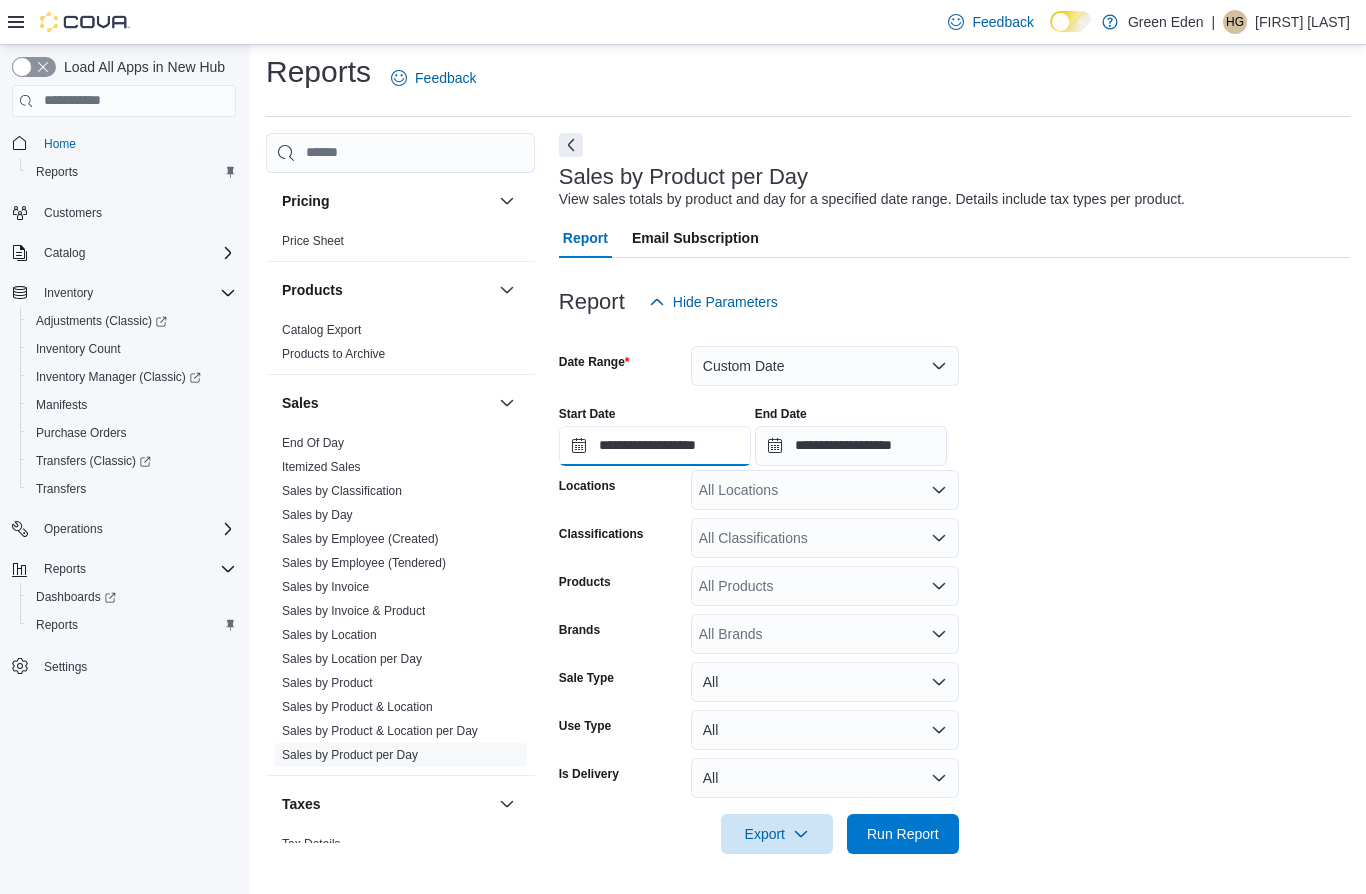click on "**********" at bounding box center [655, 446] 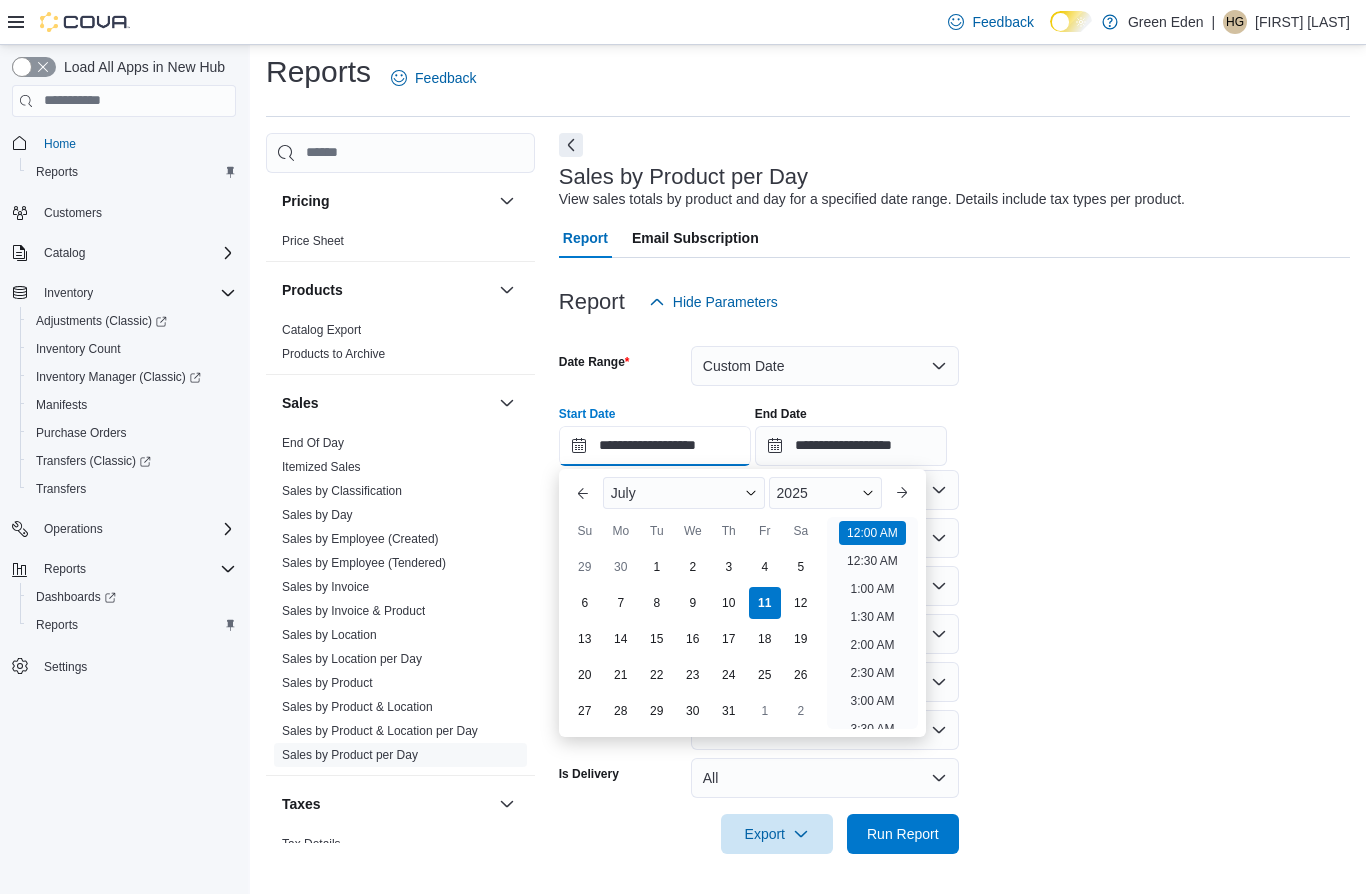 scroll, scrollTop: 62, scrollLeft: 0, axis: vertical 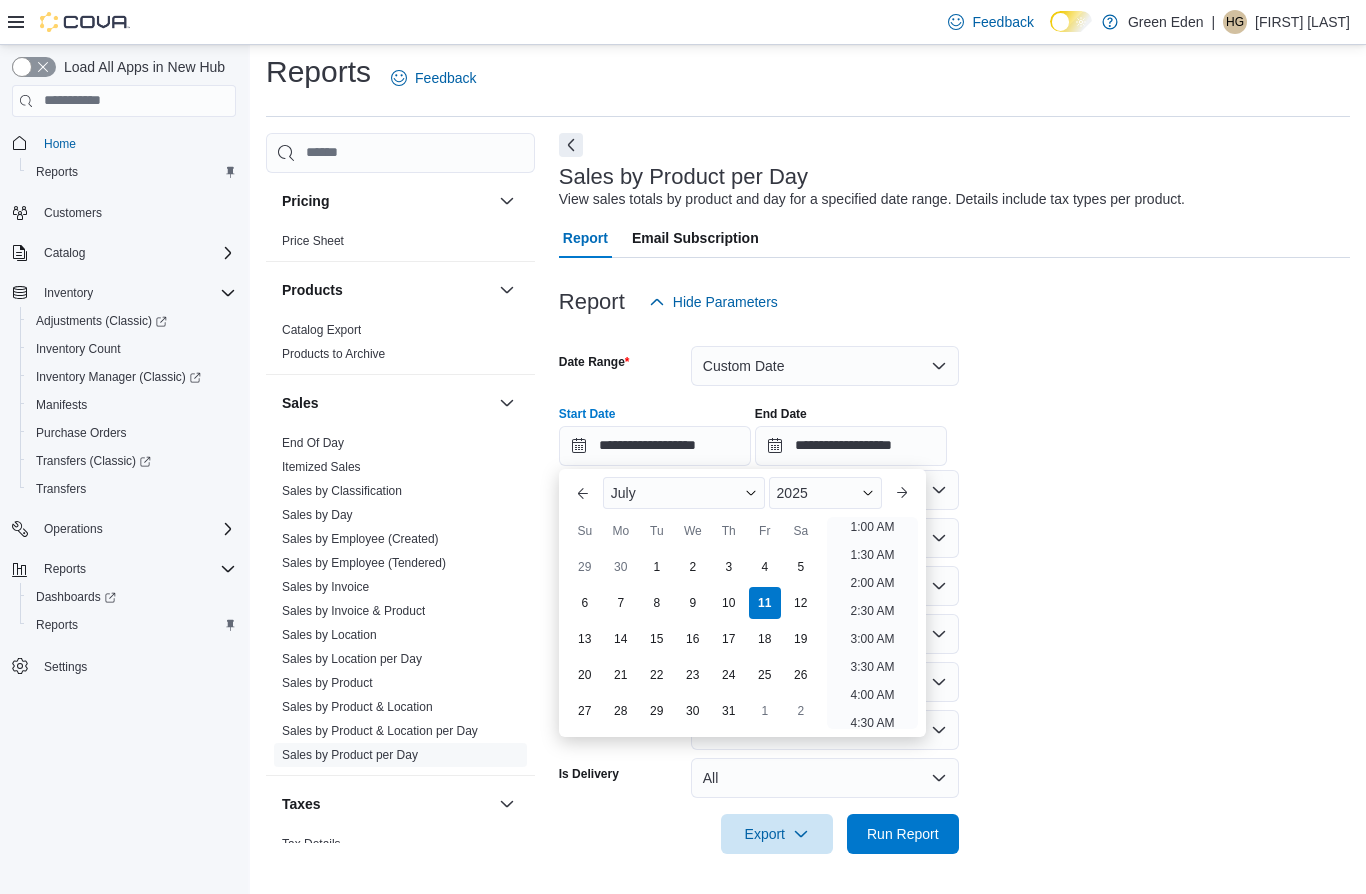 click on "3" at bounding box center (729, 567) 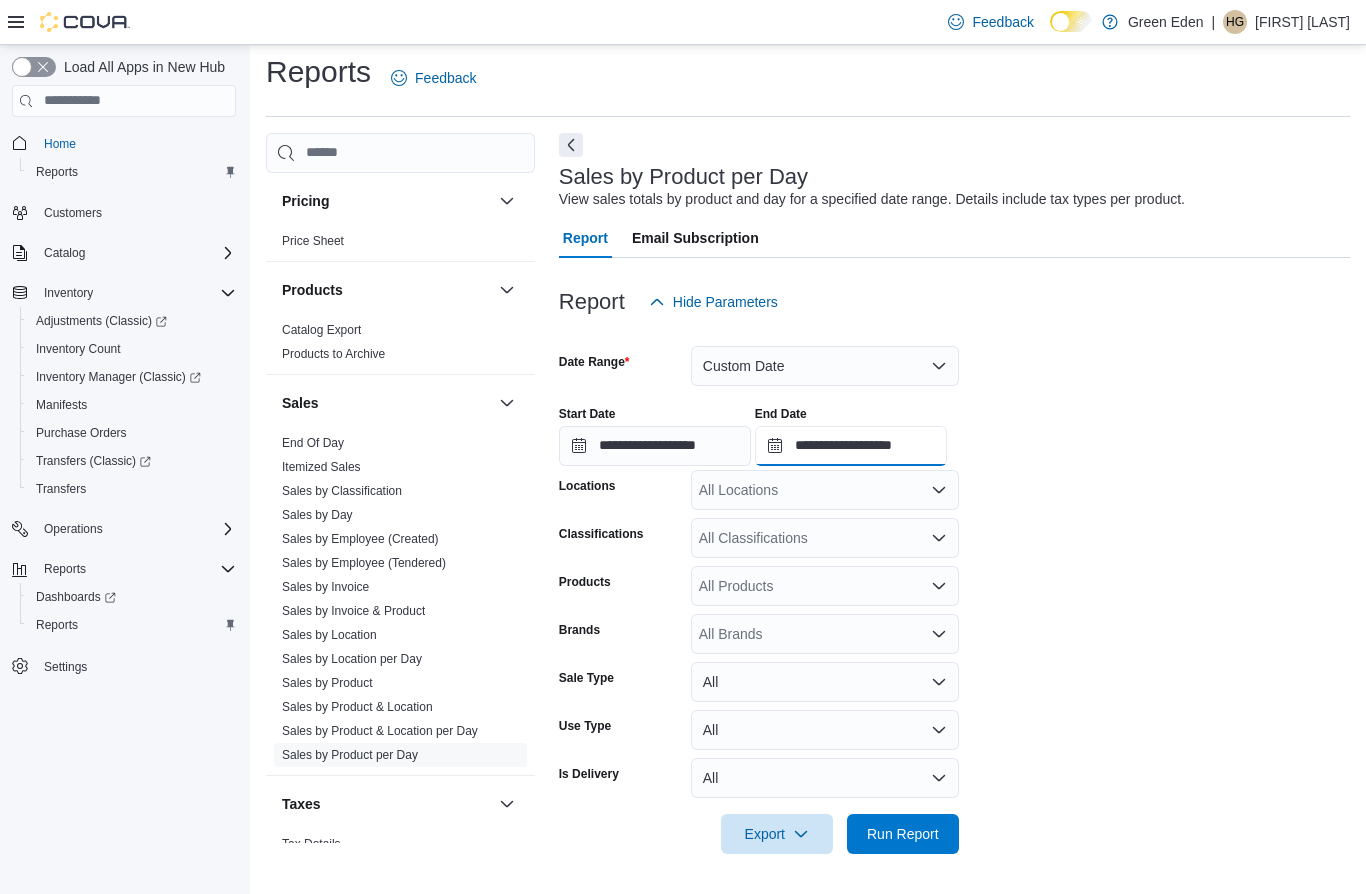 click on "**********" at bounding box center [851, 446] 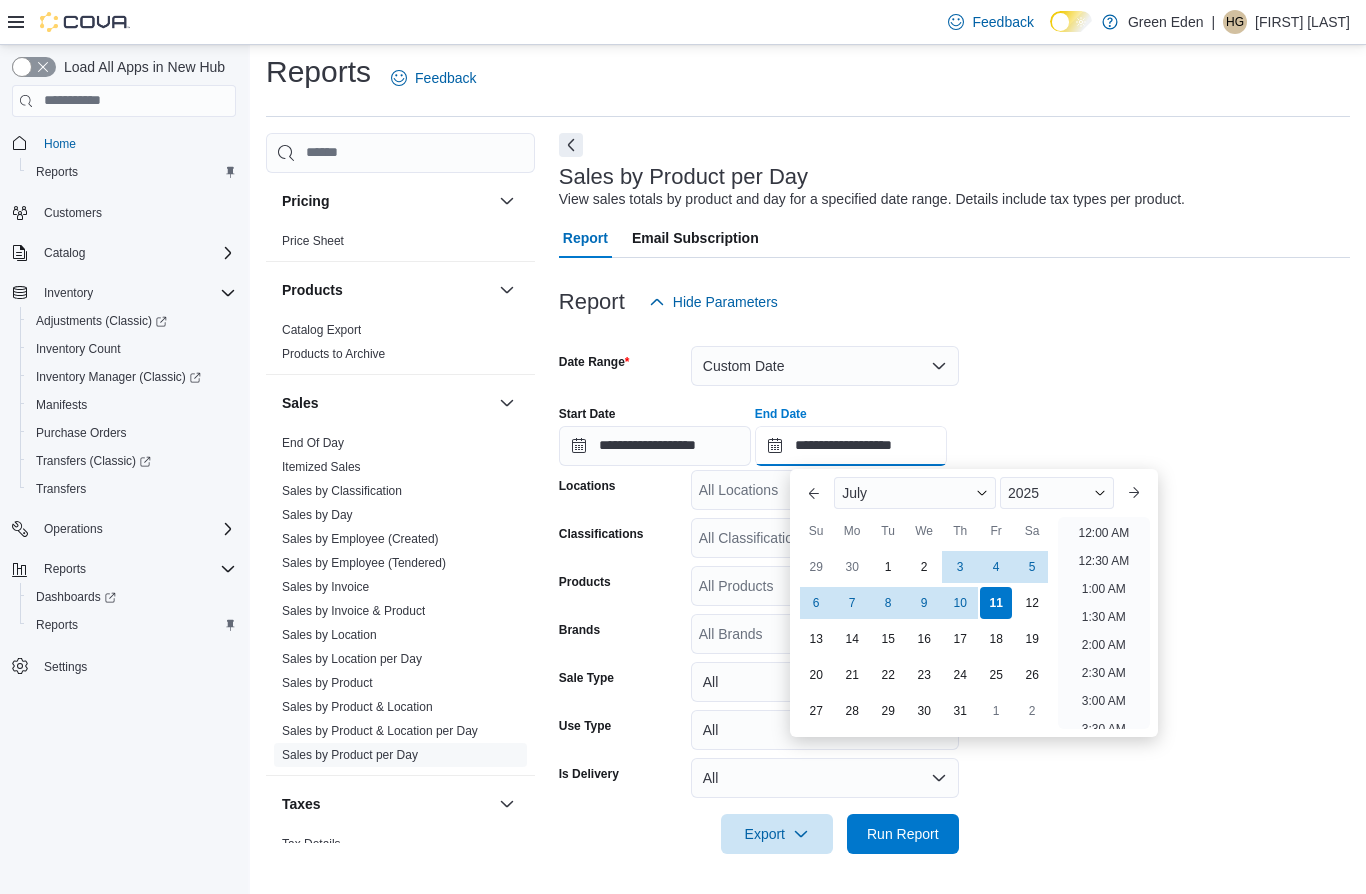 scroll, scrollTop: 1136, scrollLeft: 0, axis: vertical 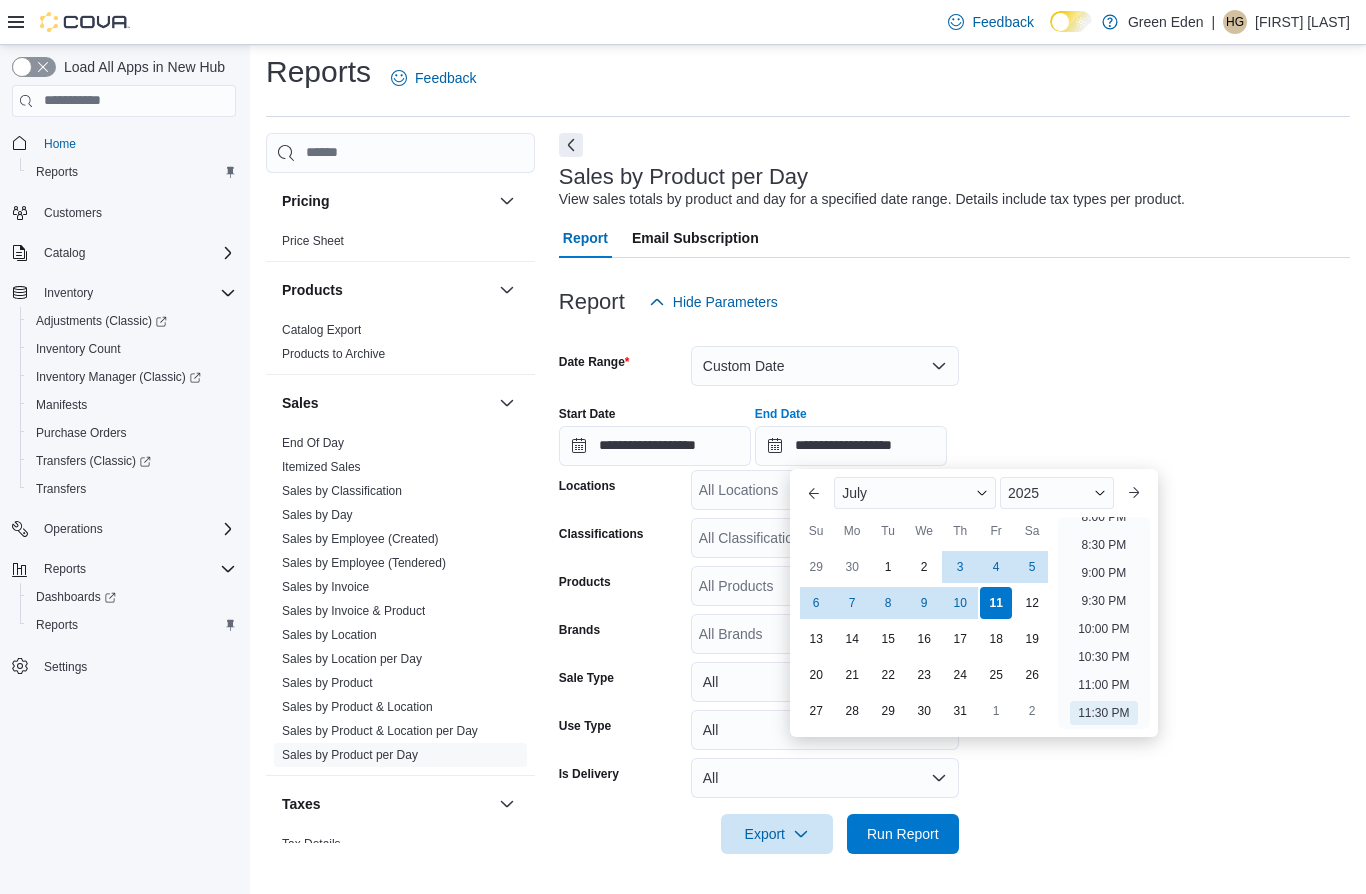 click on "3" at bounding box center [960, 567] 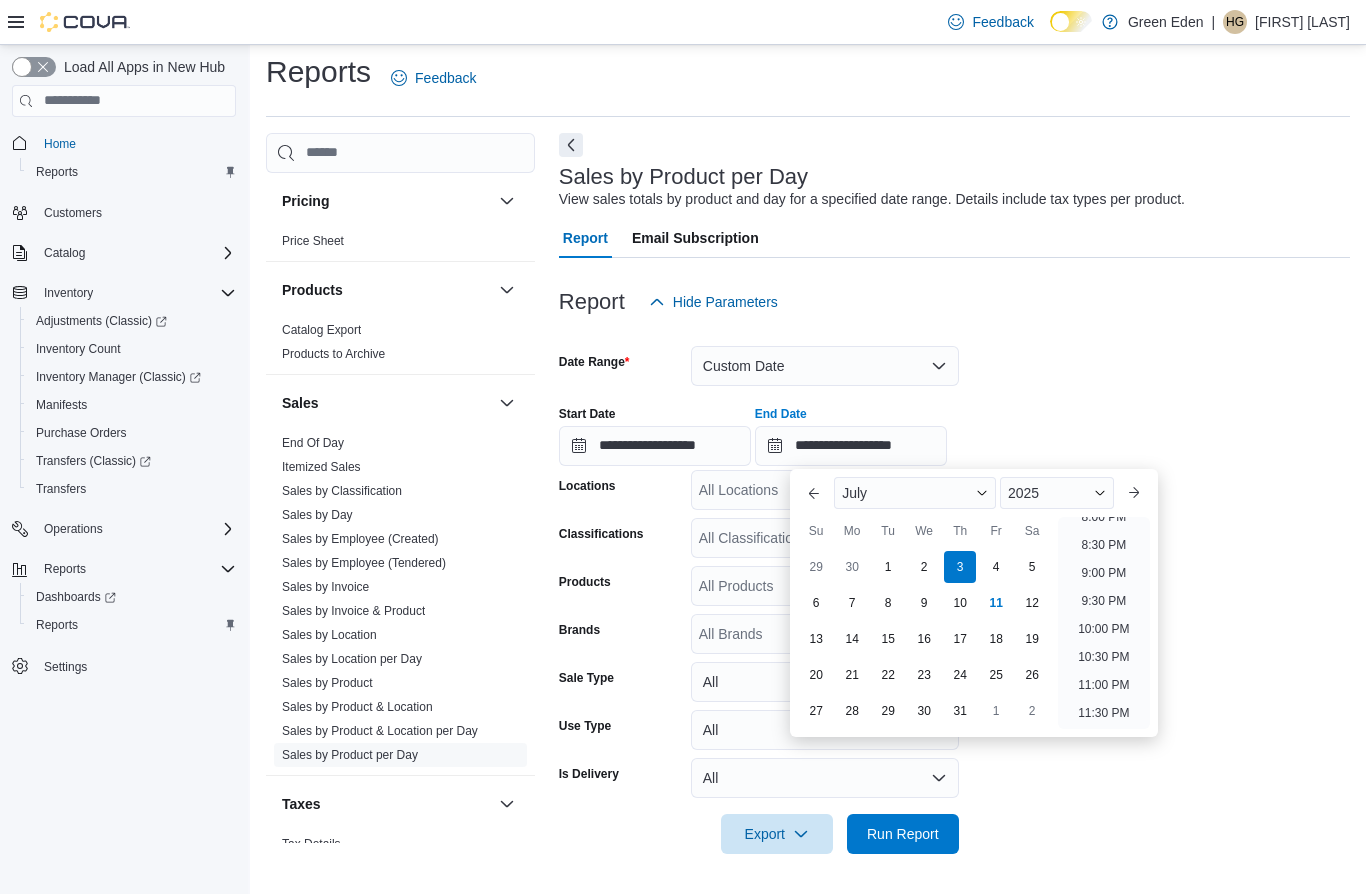 type on "**********" 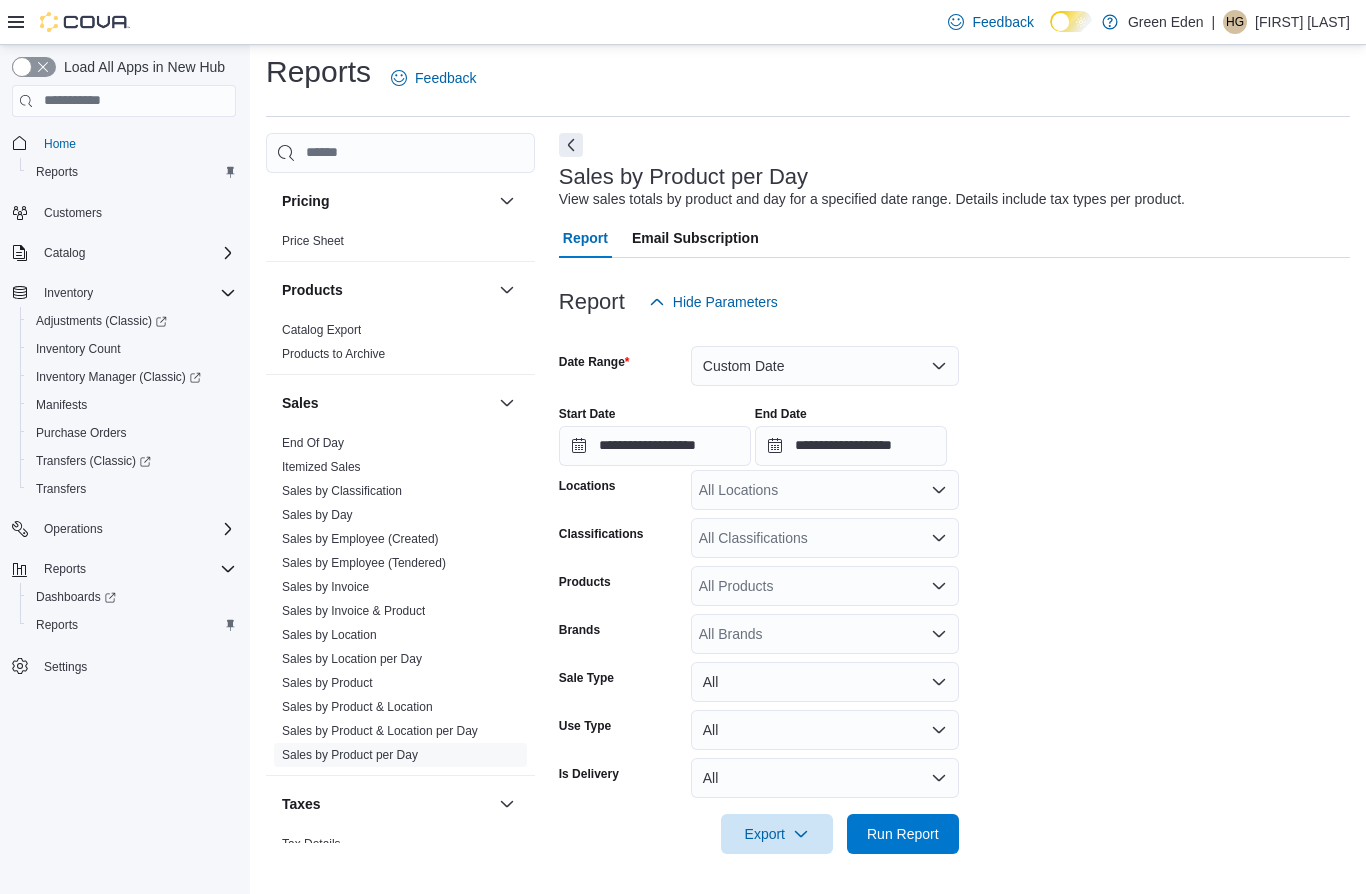 click at bounding box center [954, 334] 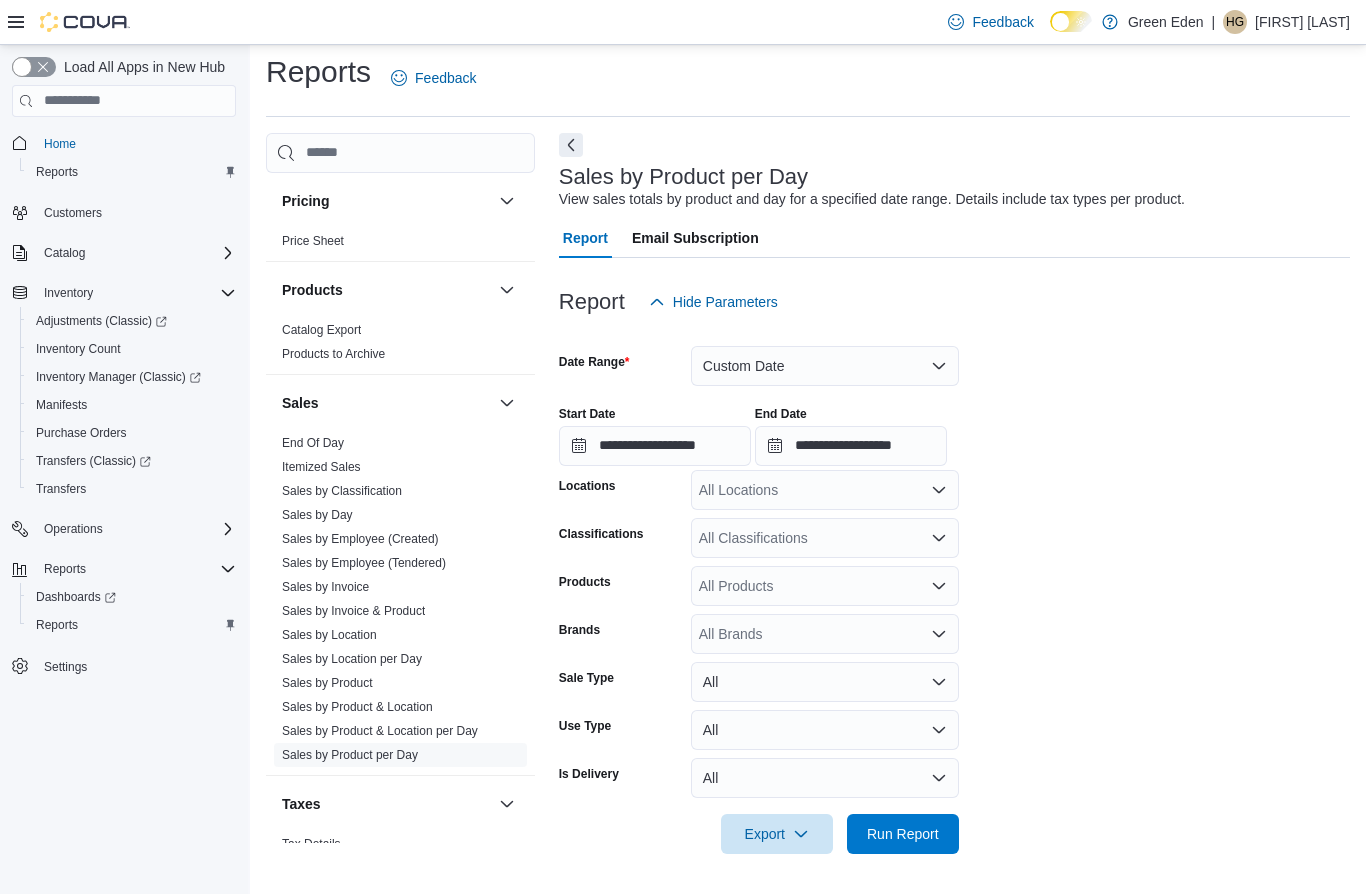 click on "Run Report" at bounding box center [903, 834] 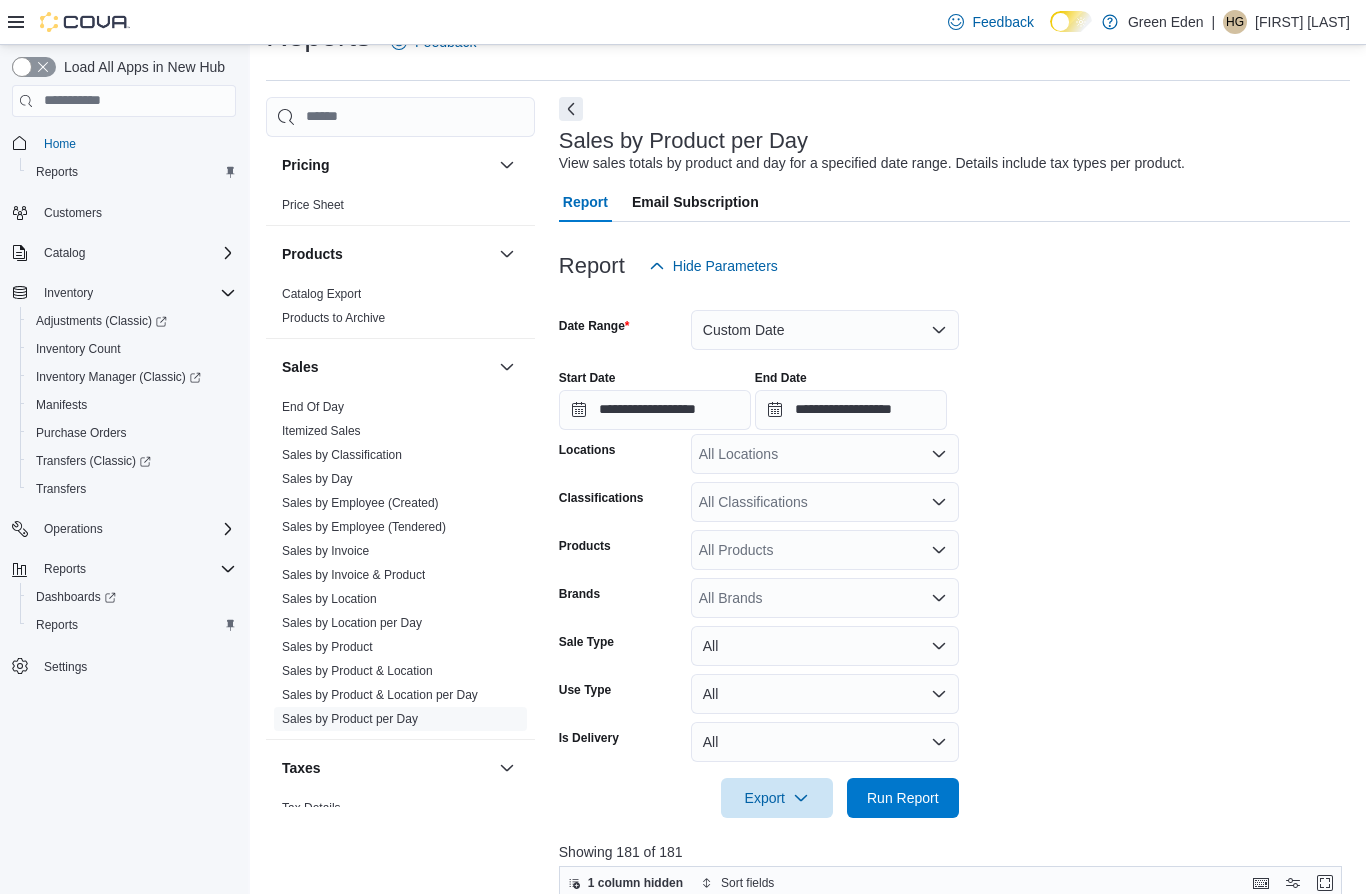 click on "All Locations" at bounding box center (825, 454) 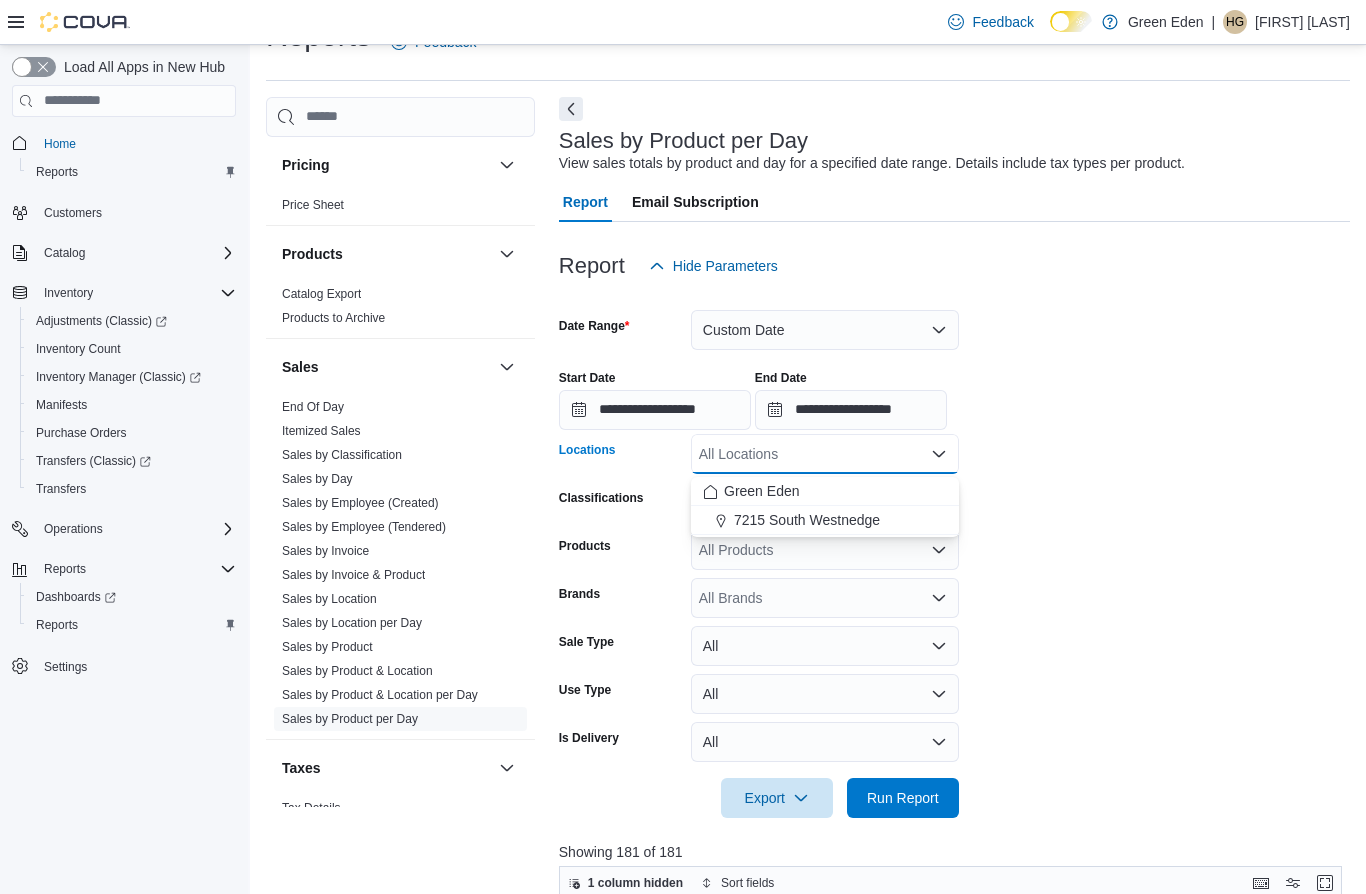 click on "7215 South Westnedge" at bounding box center [825, 520] 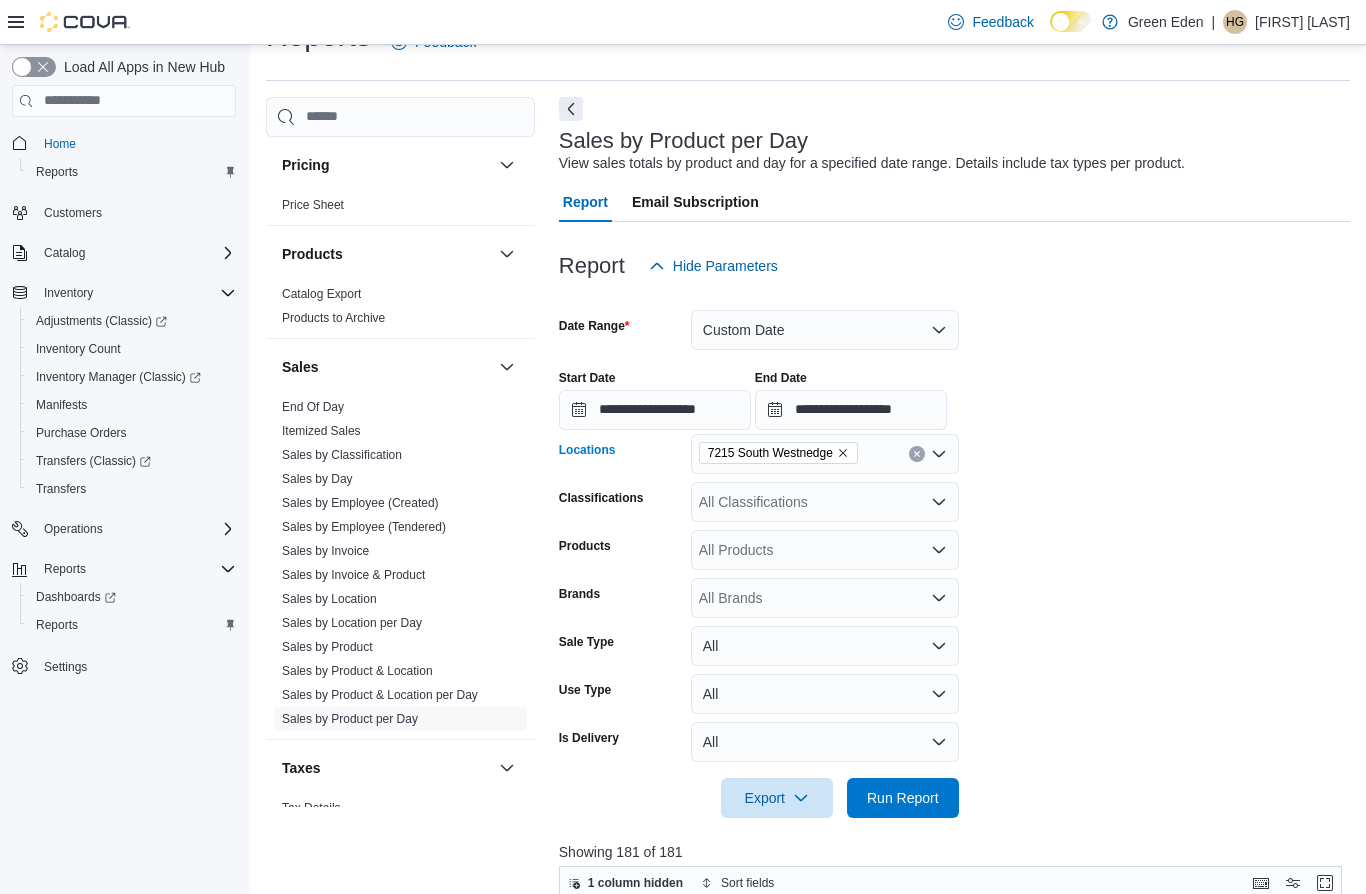 click on "**********" at bounding box center (954, 392) 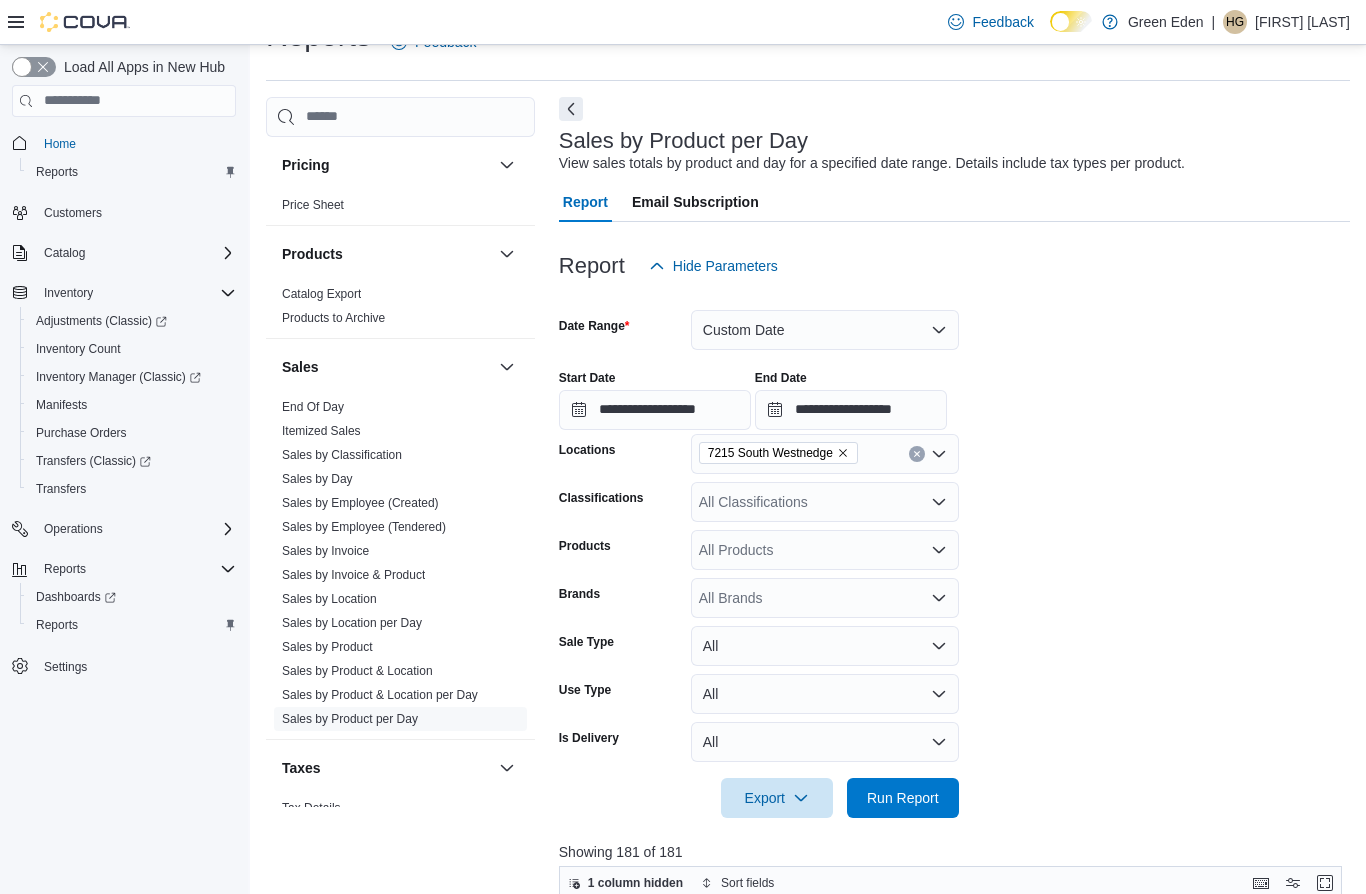 click on "All Products" at bounding box center [825, 550] 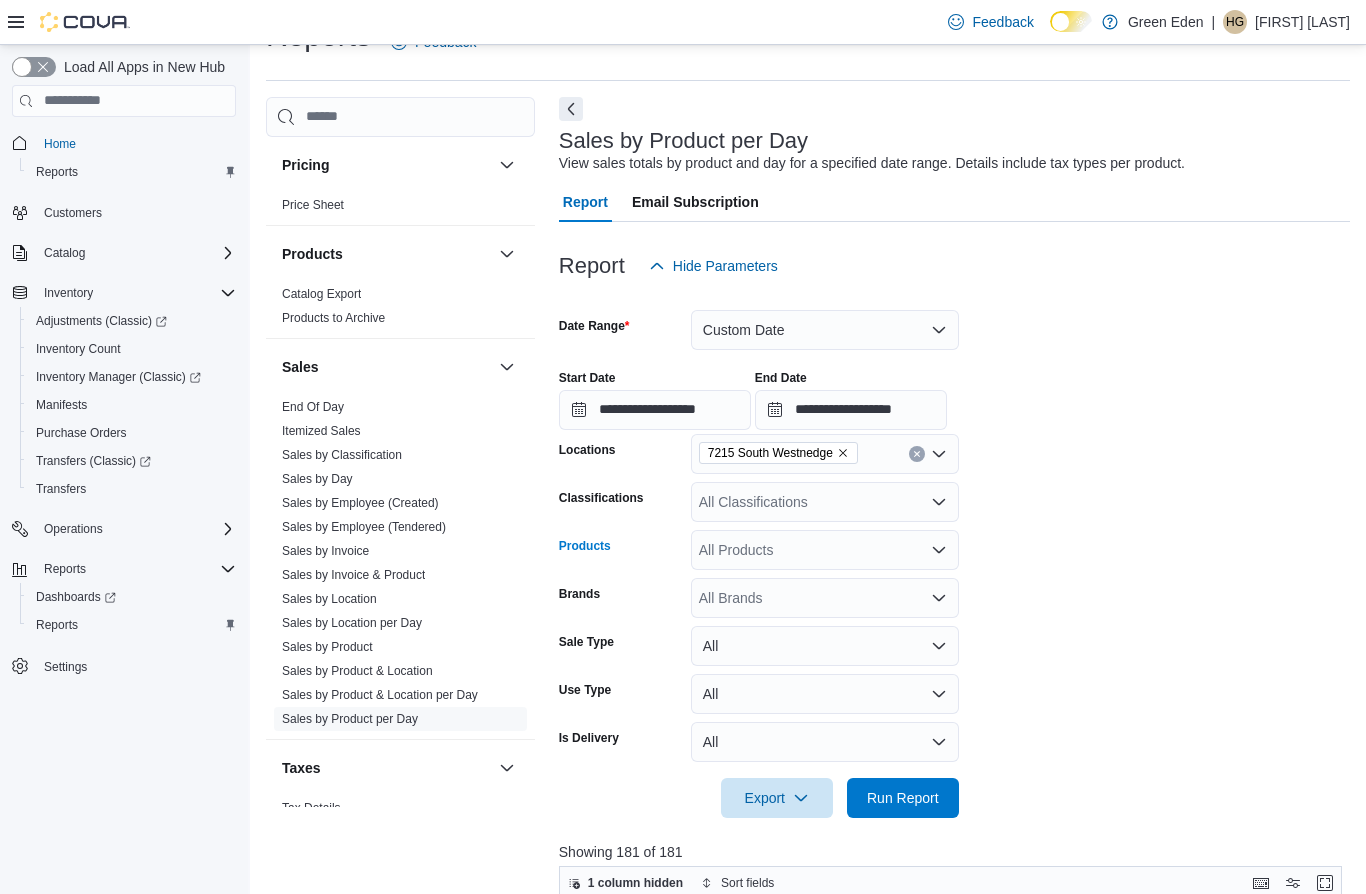 click on "**********" at bounding box center (954, 552) 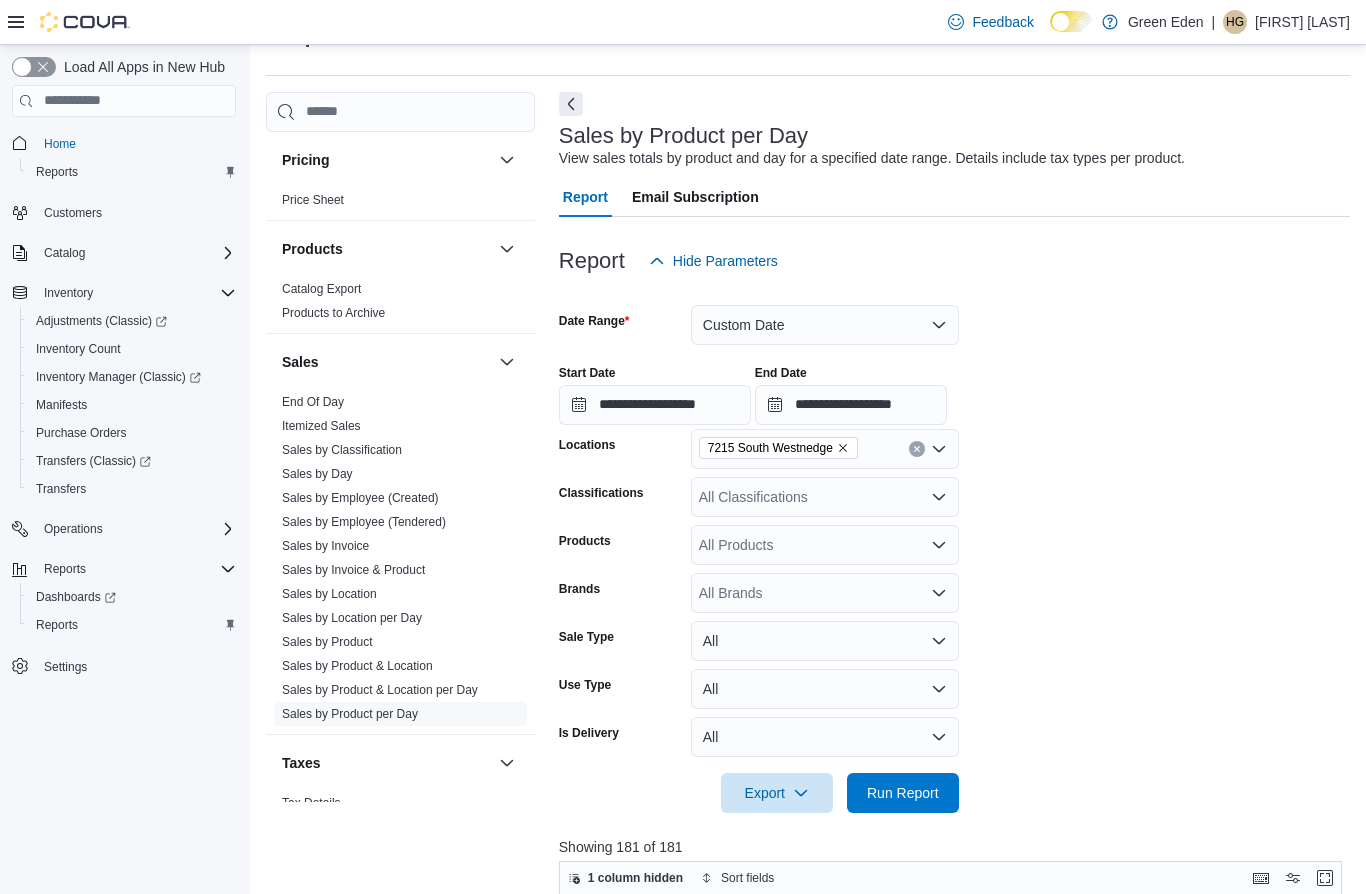 scroll, scrollTop: 49, scrollLeft: 0, axis: vertical 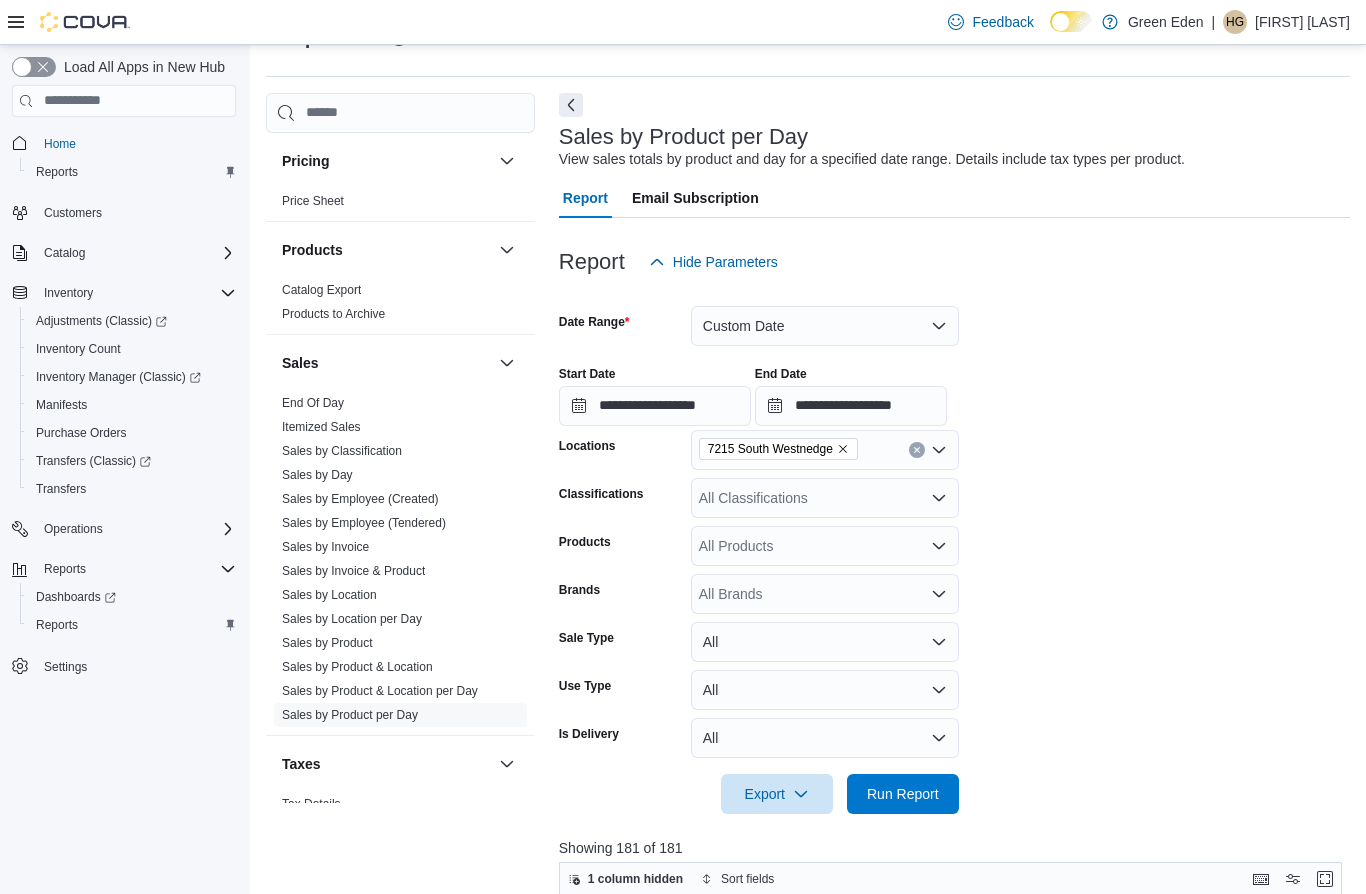 click on "All Classifications" at bounding box center [825, 498] 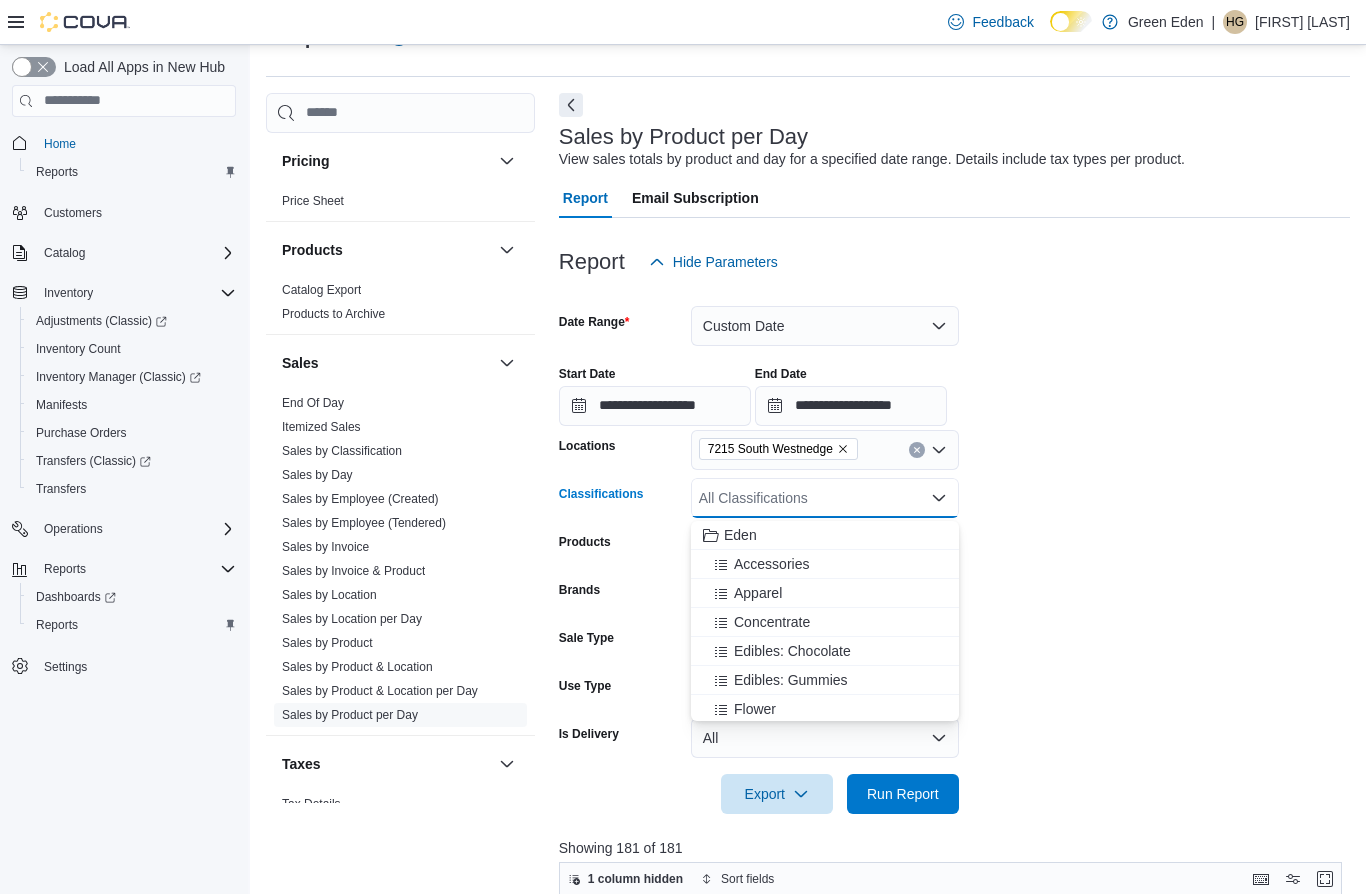 click on "**********" at bounding box center (954, 548) 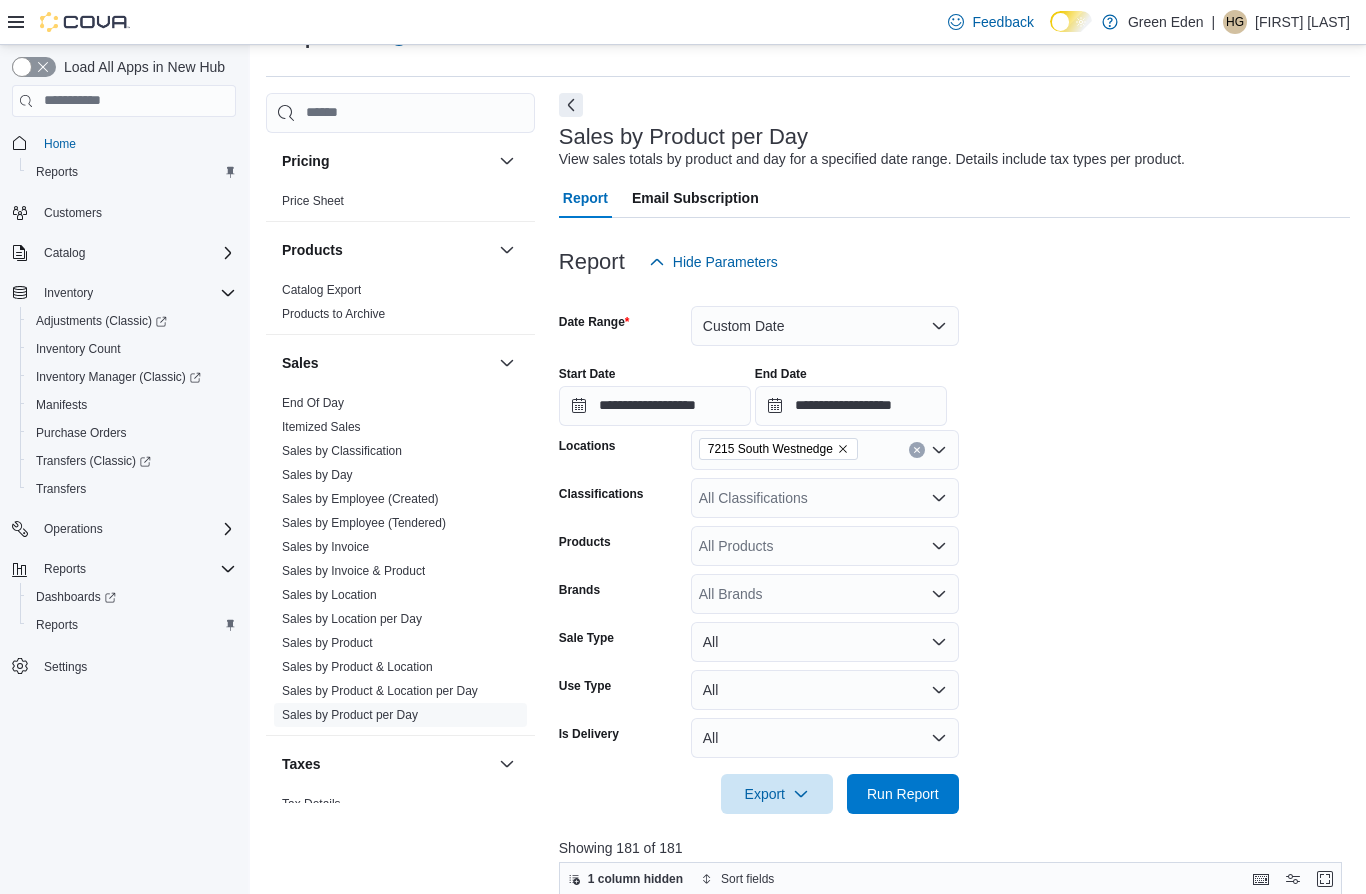 click on "All Products" at bounding box center [825, 546] 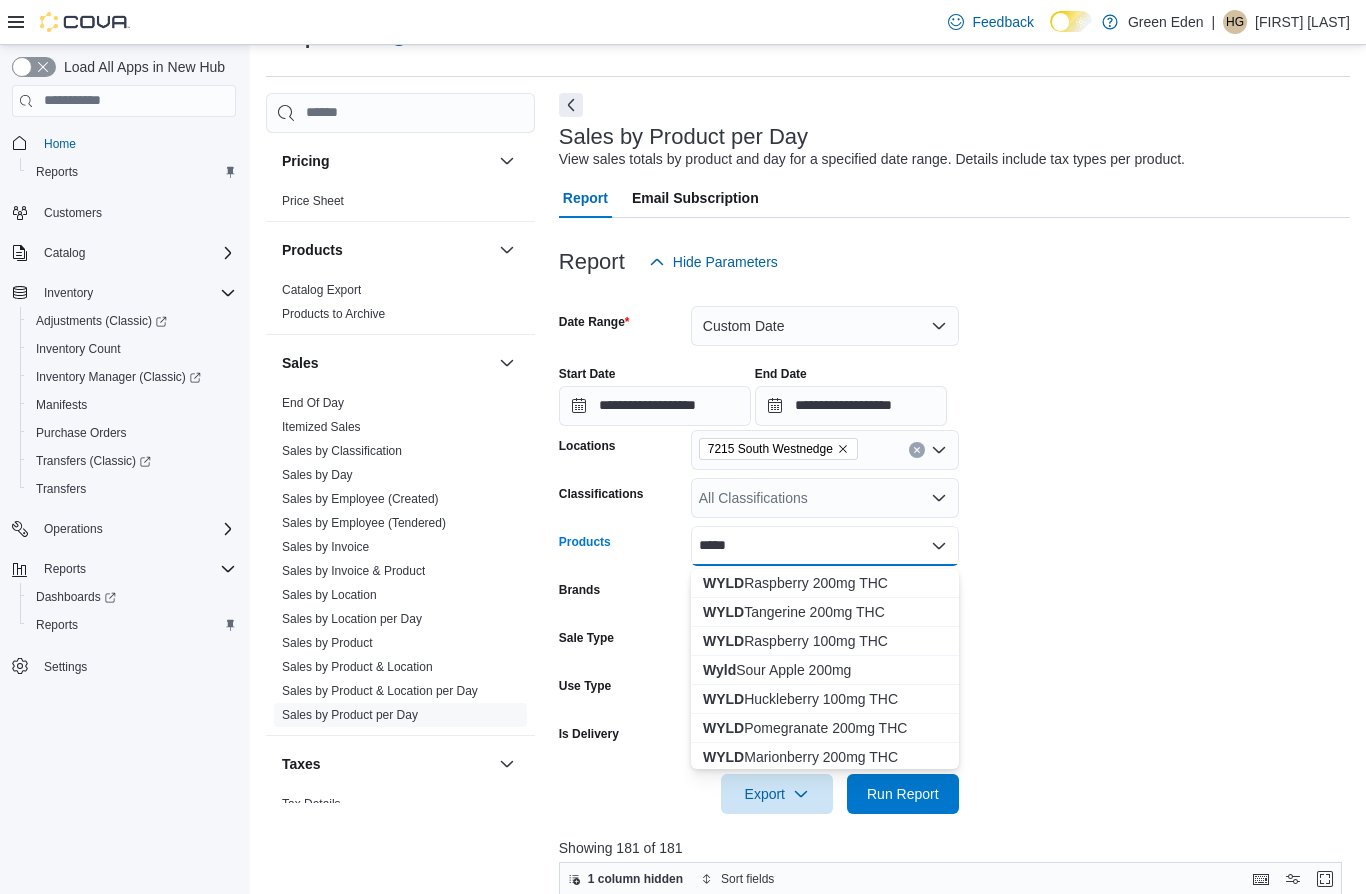type on "****" 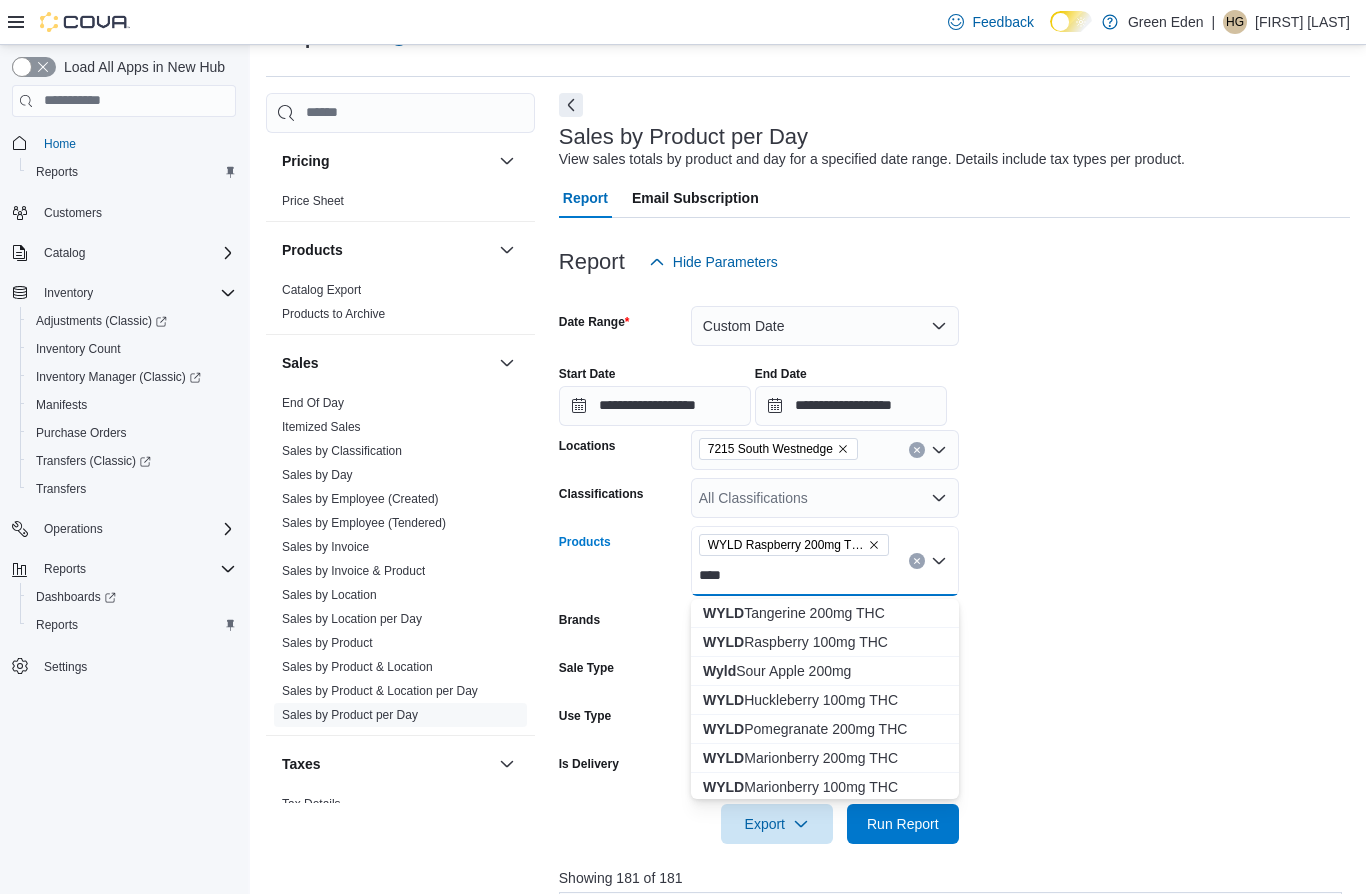 type on "****" 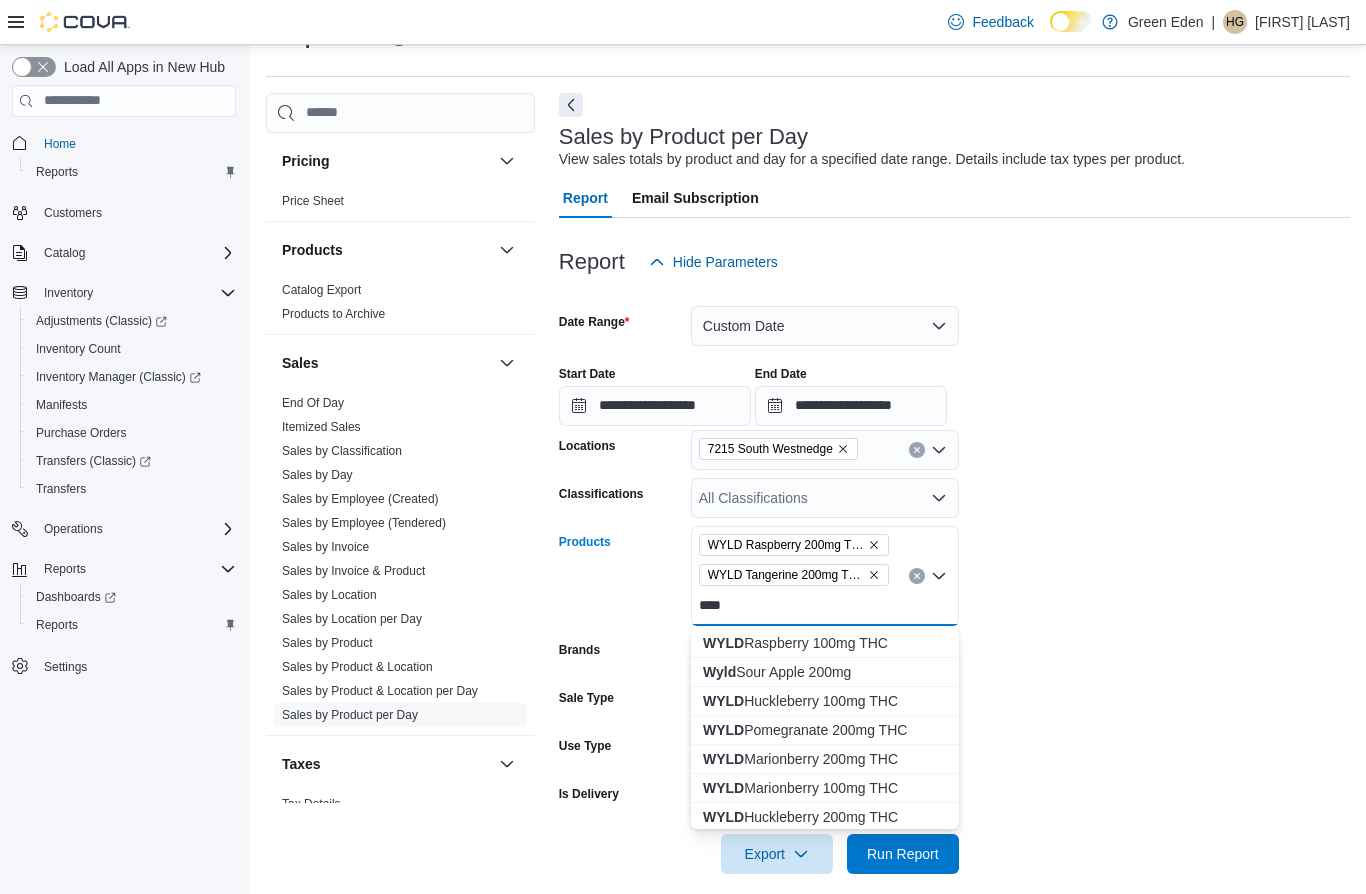 type on "****" 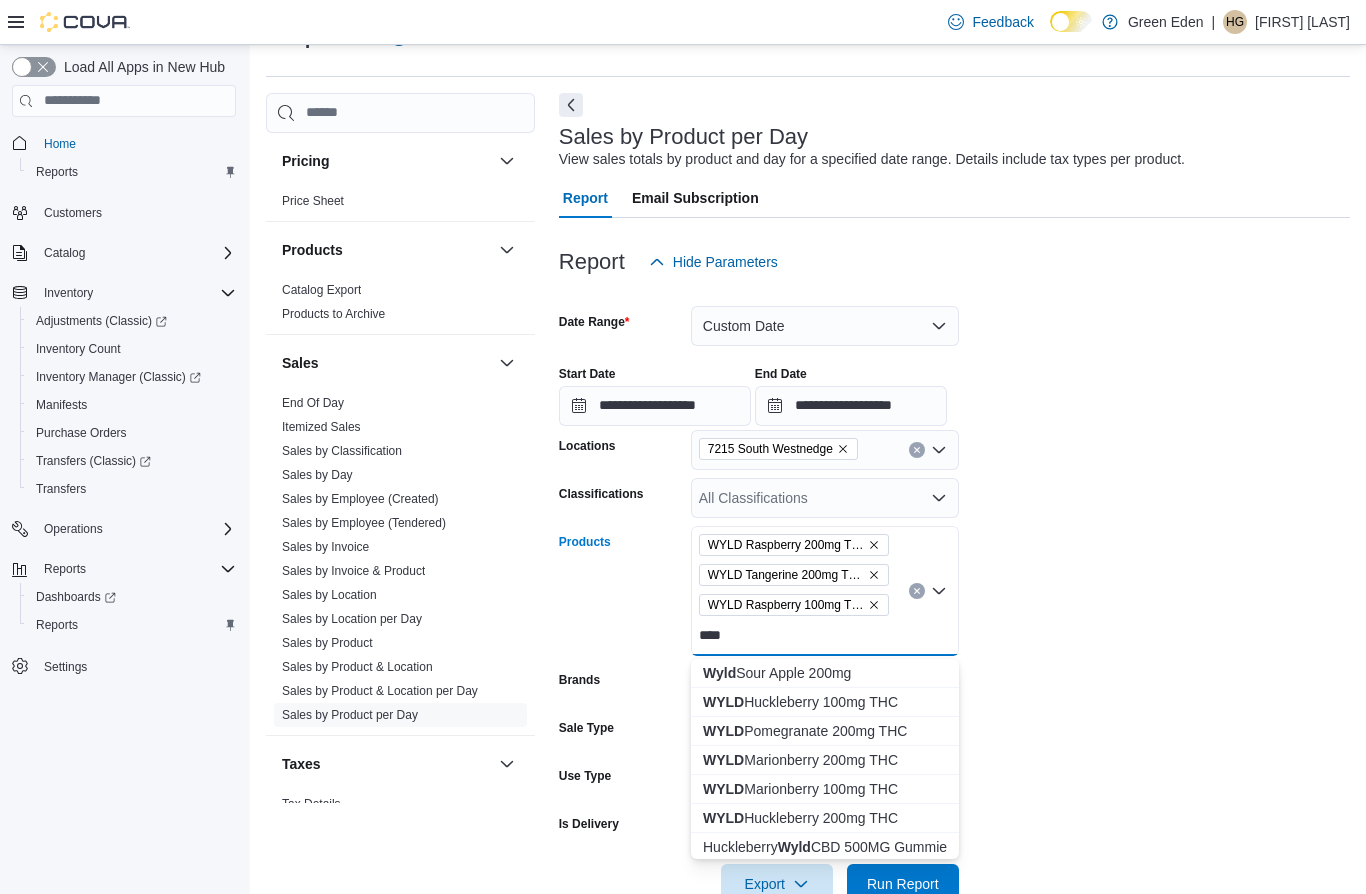type on "****" 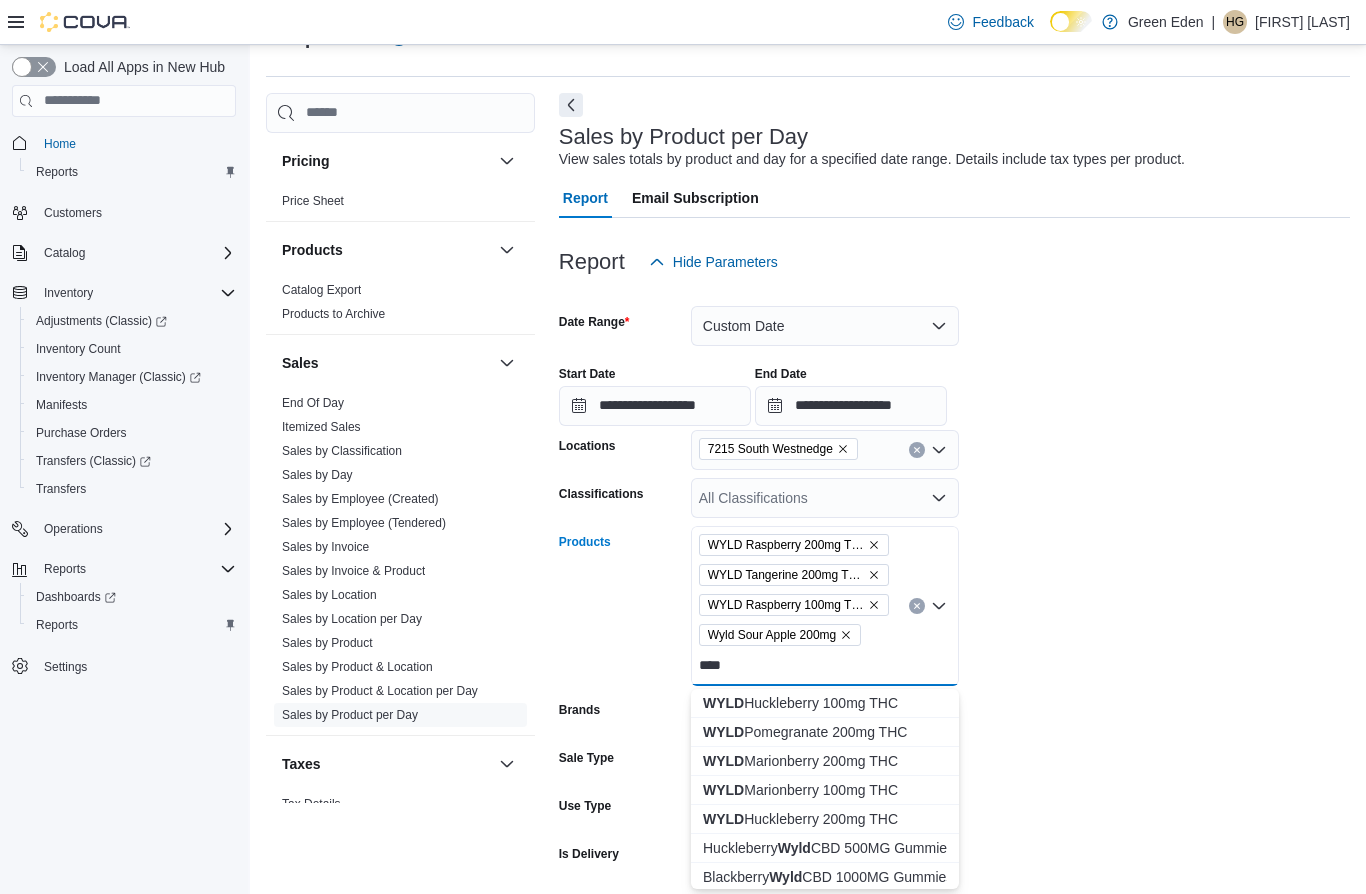 type on "****" 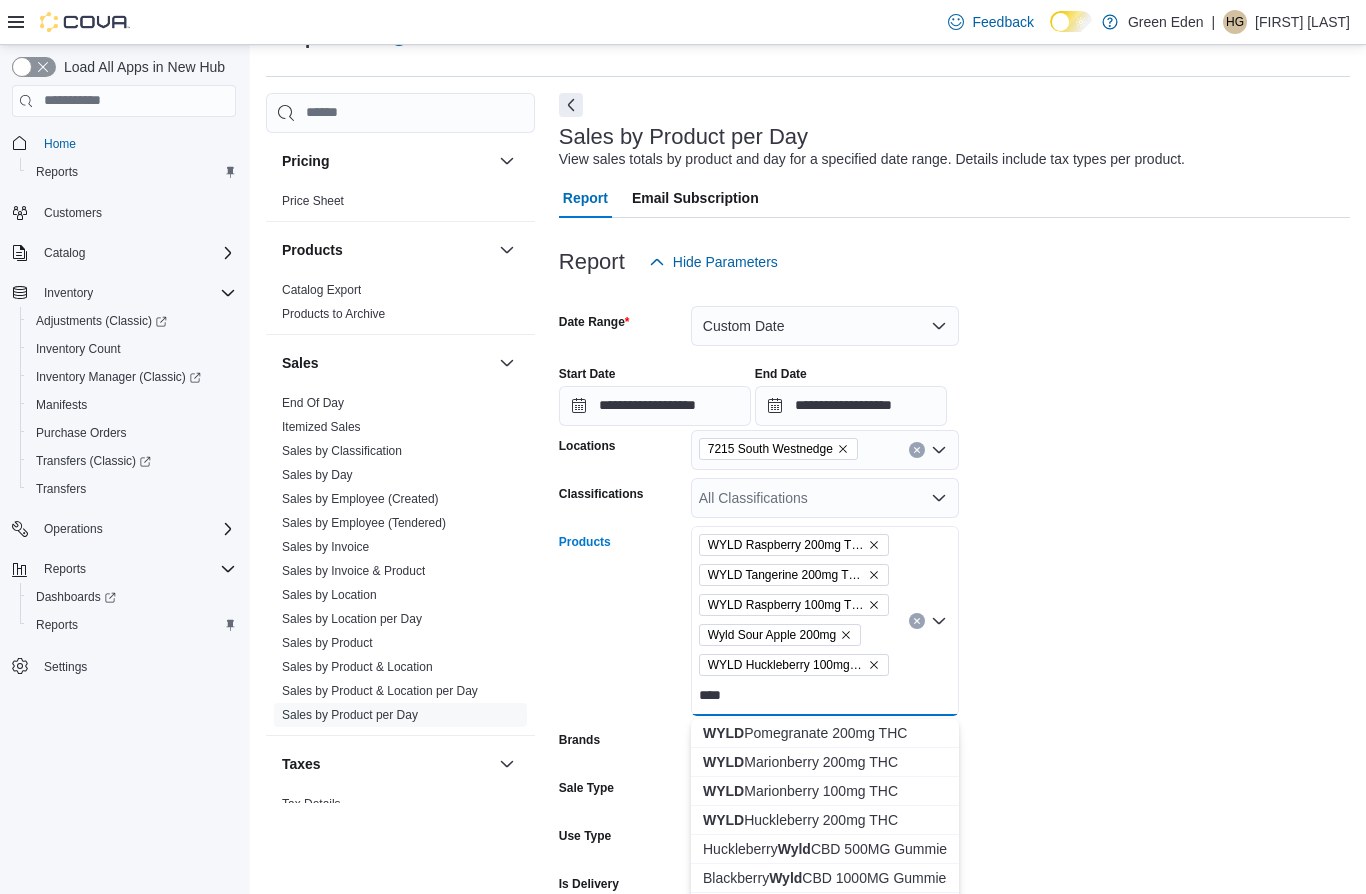 type on "****" 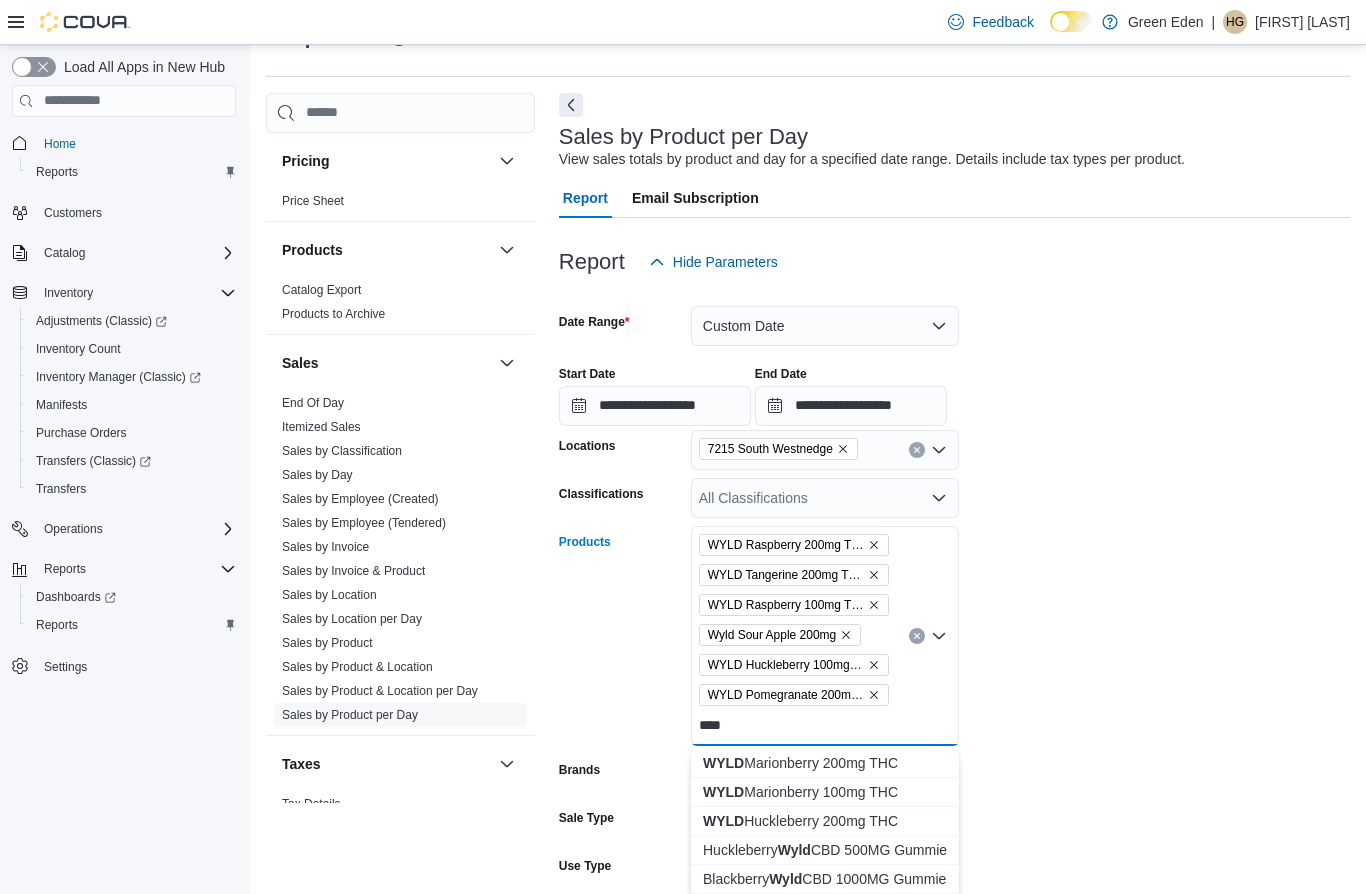 type on "****" 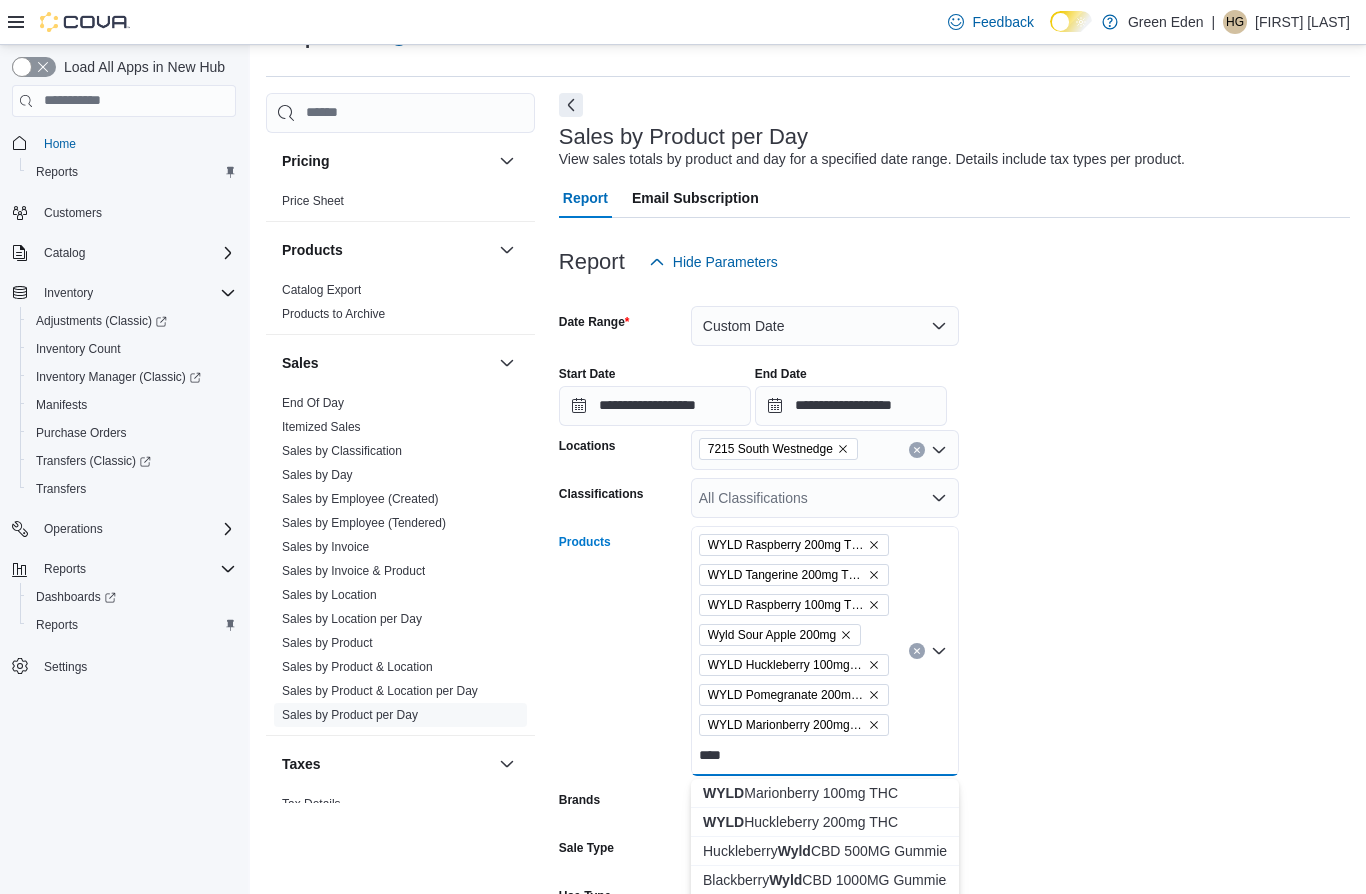 type on "****" 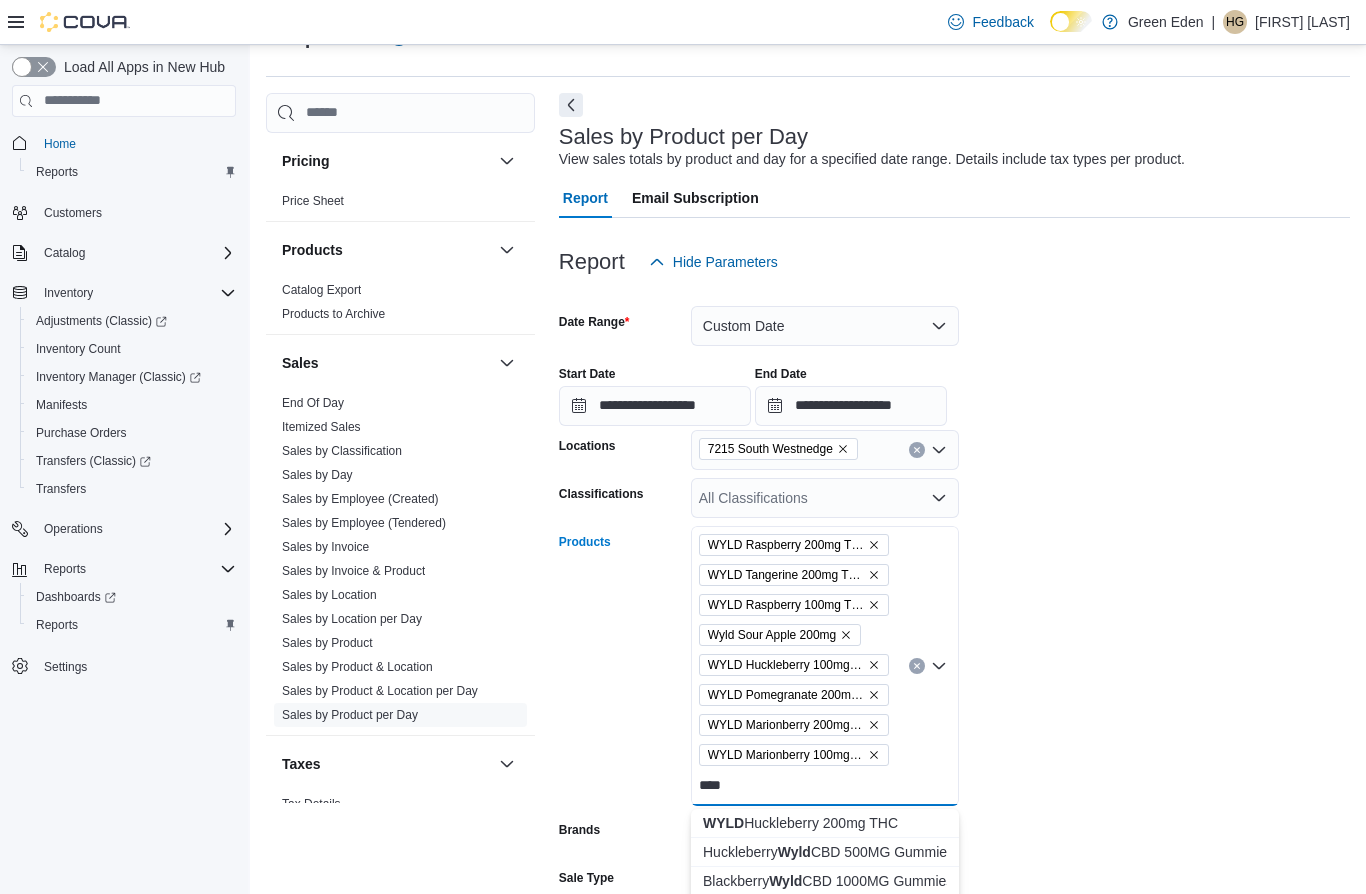 type on "****" 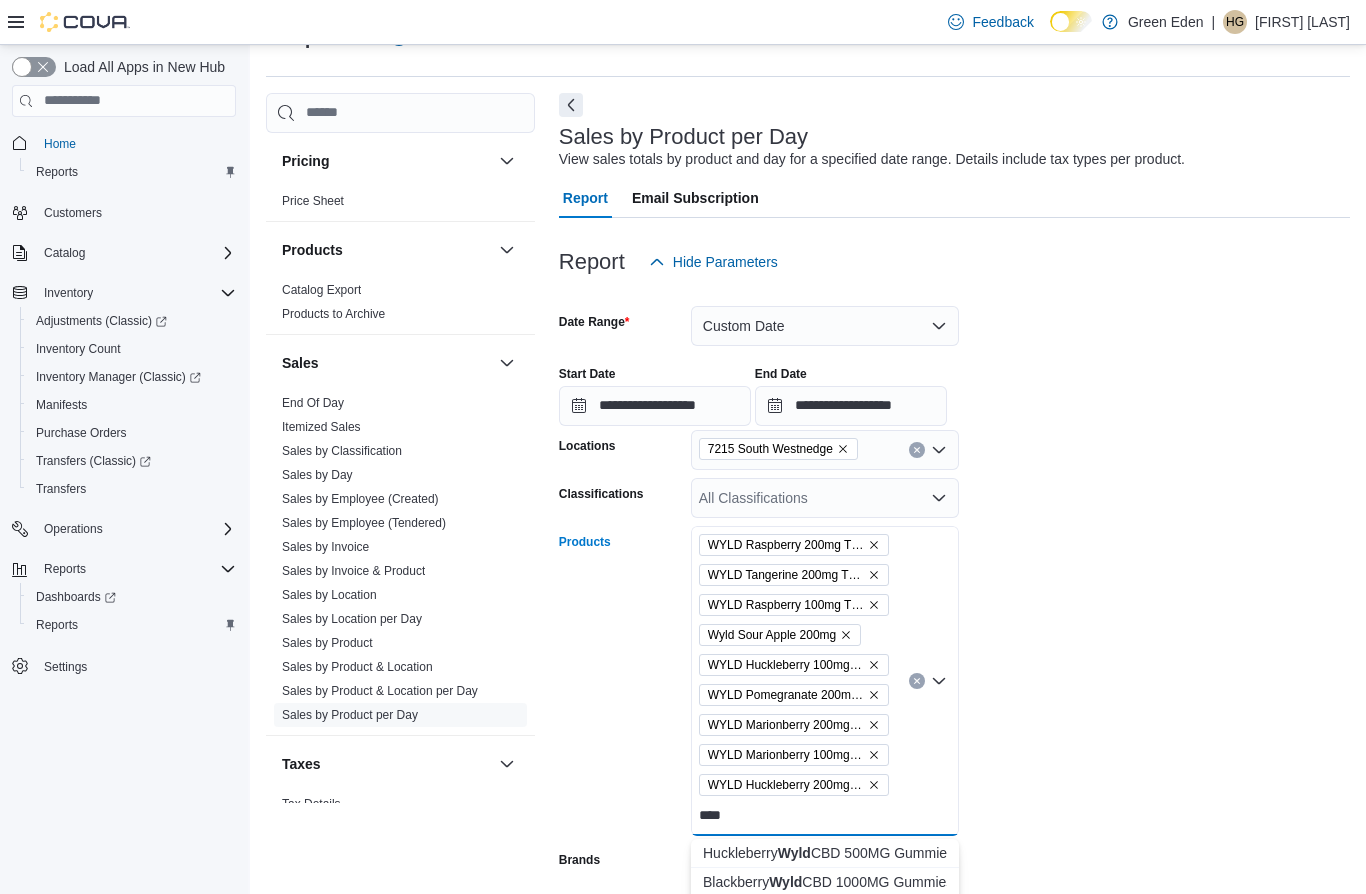 type on "****" 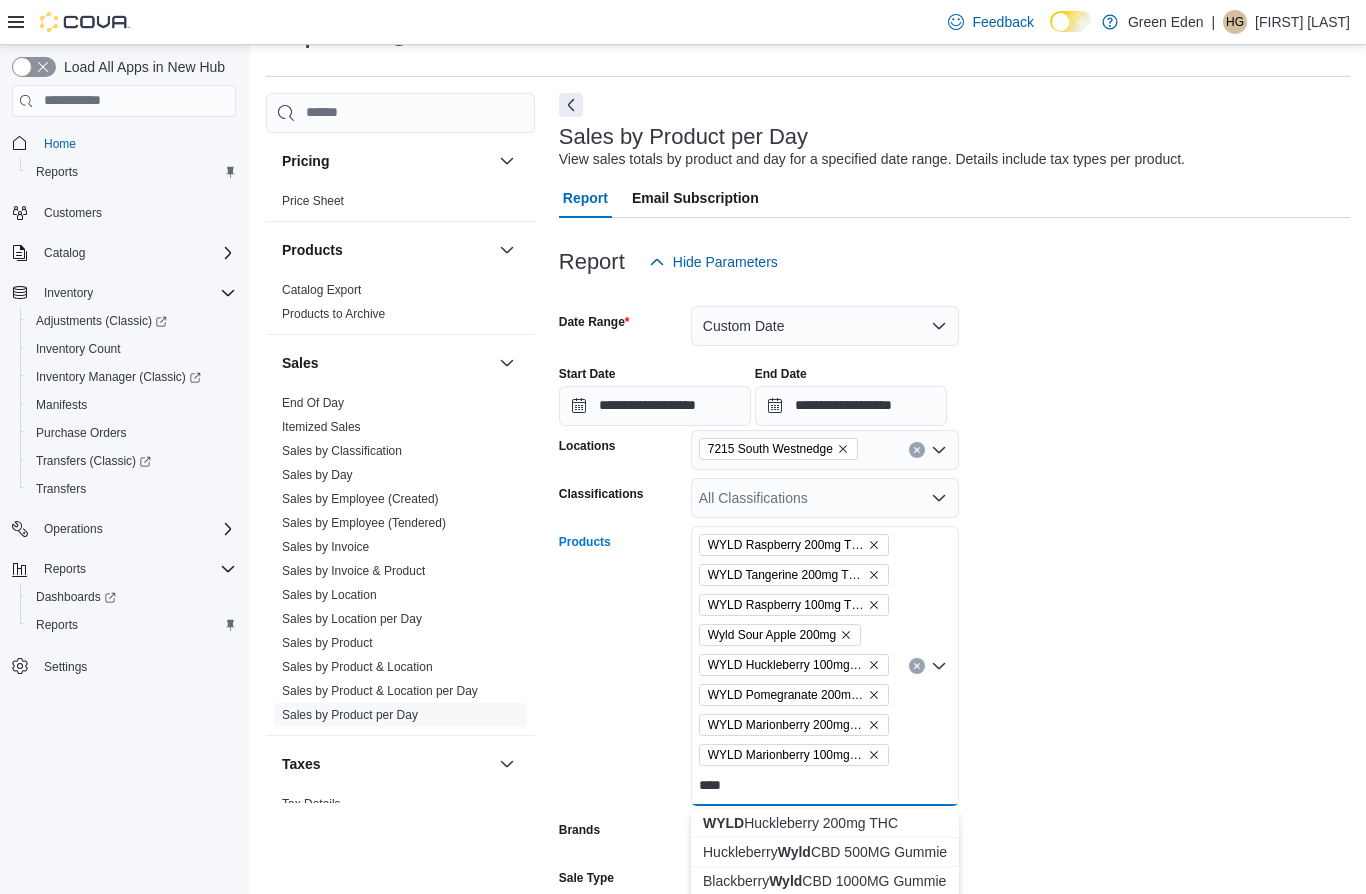 type on "****" 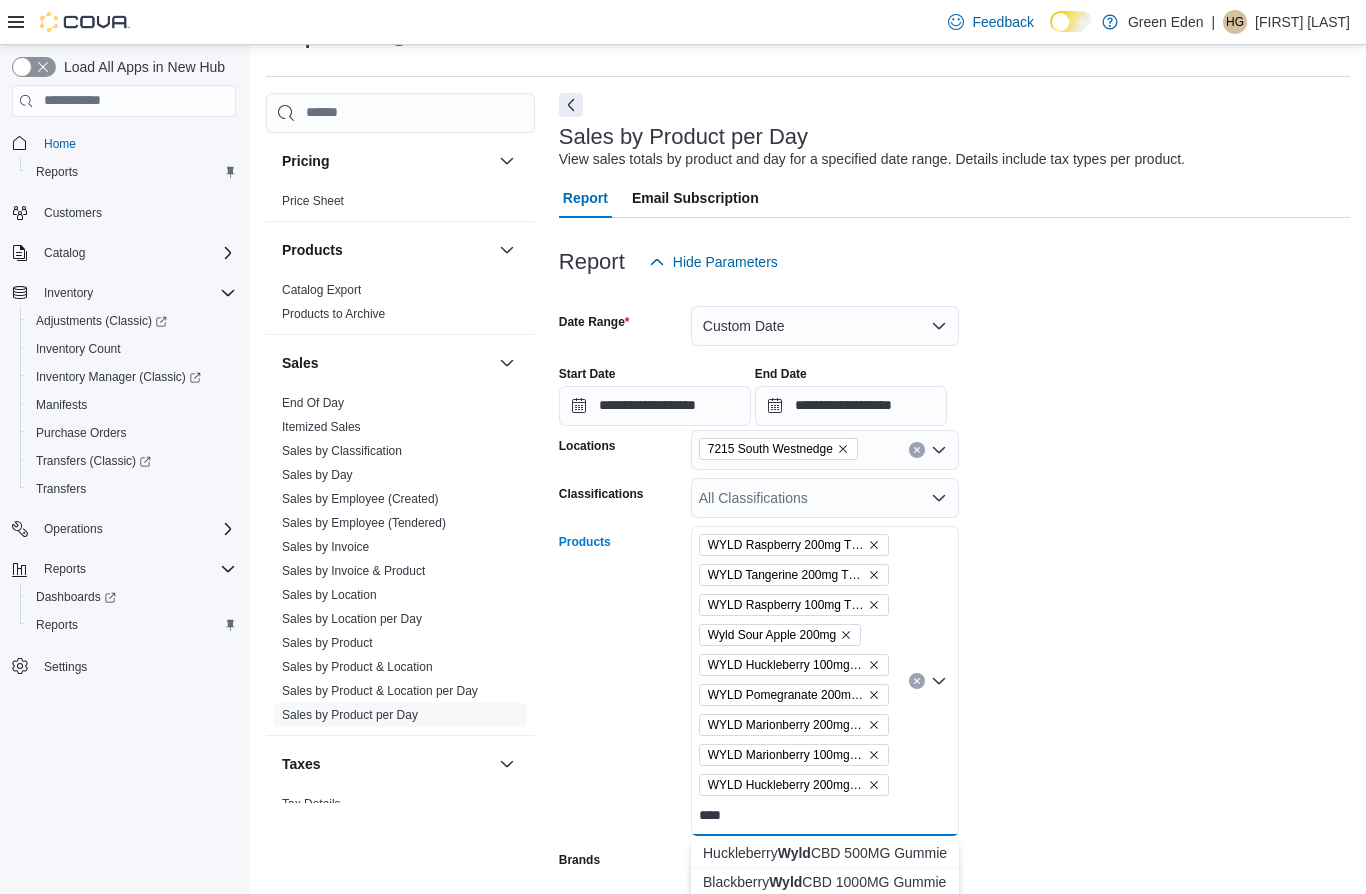 type on "****" 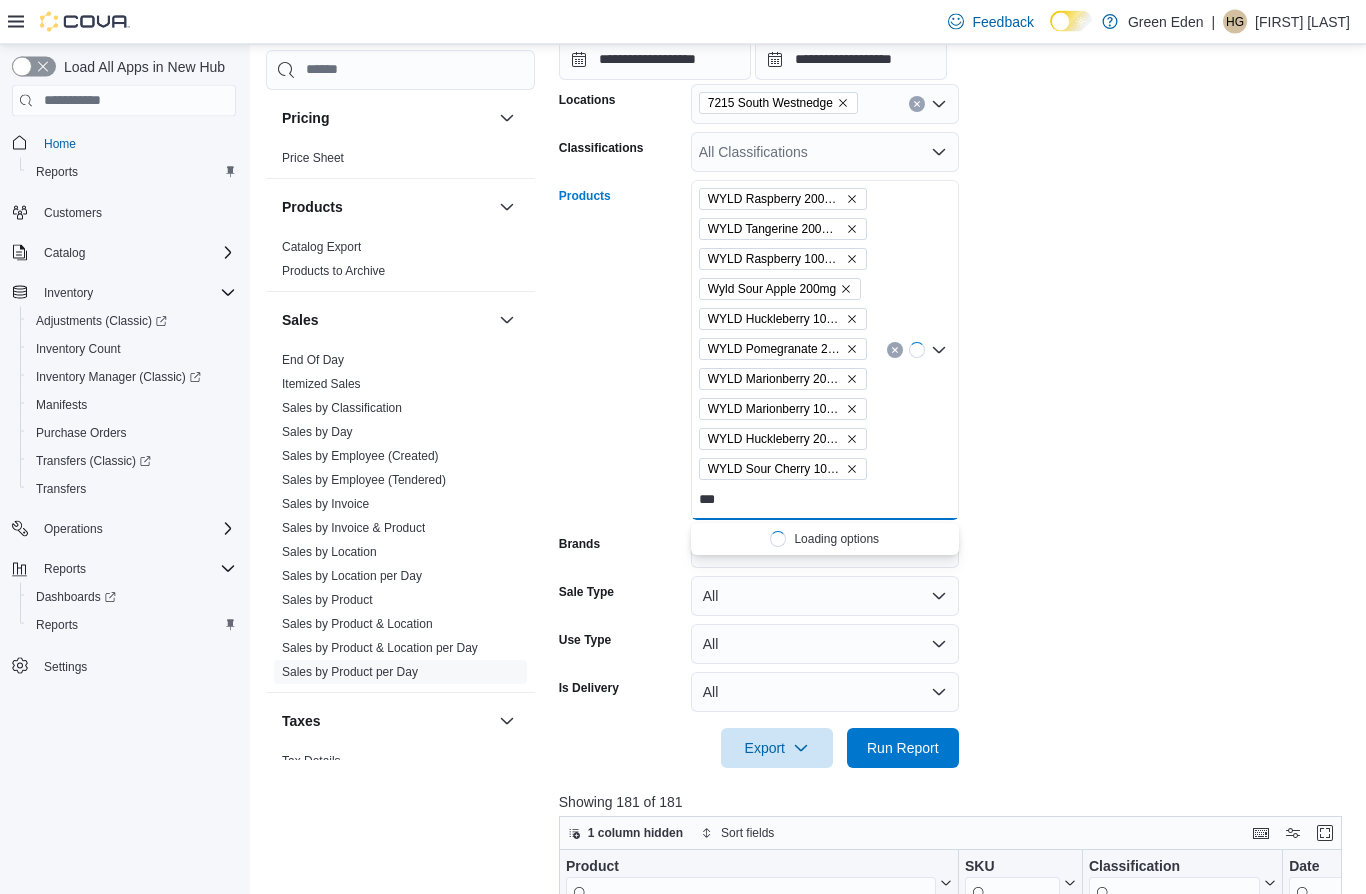 scroll, scrollTop: 395, scrollLeft: 0, axis: vertical 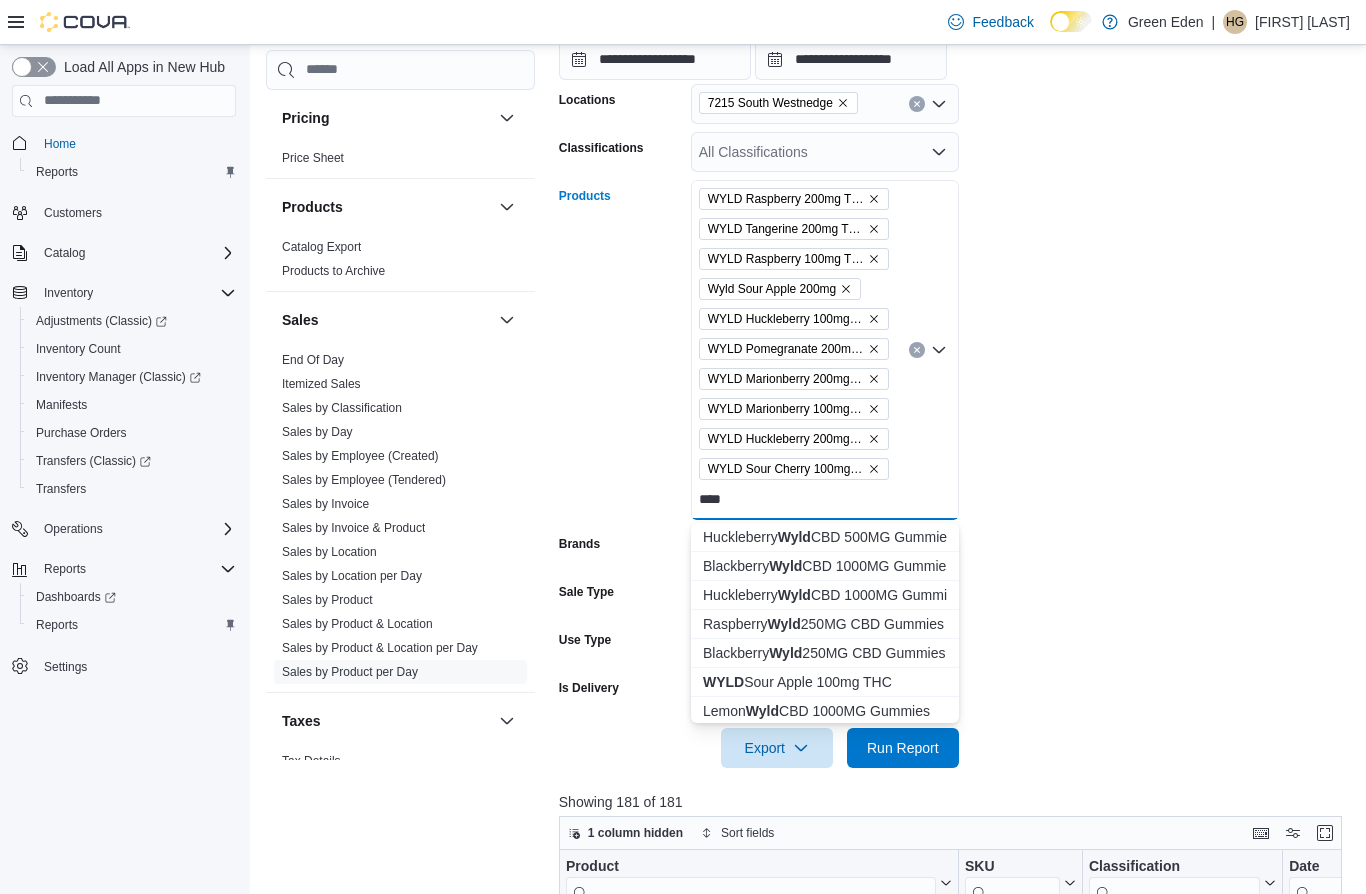 type on "****" 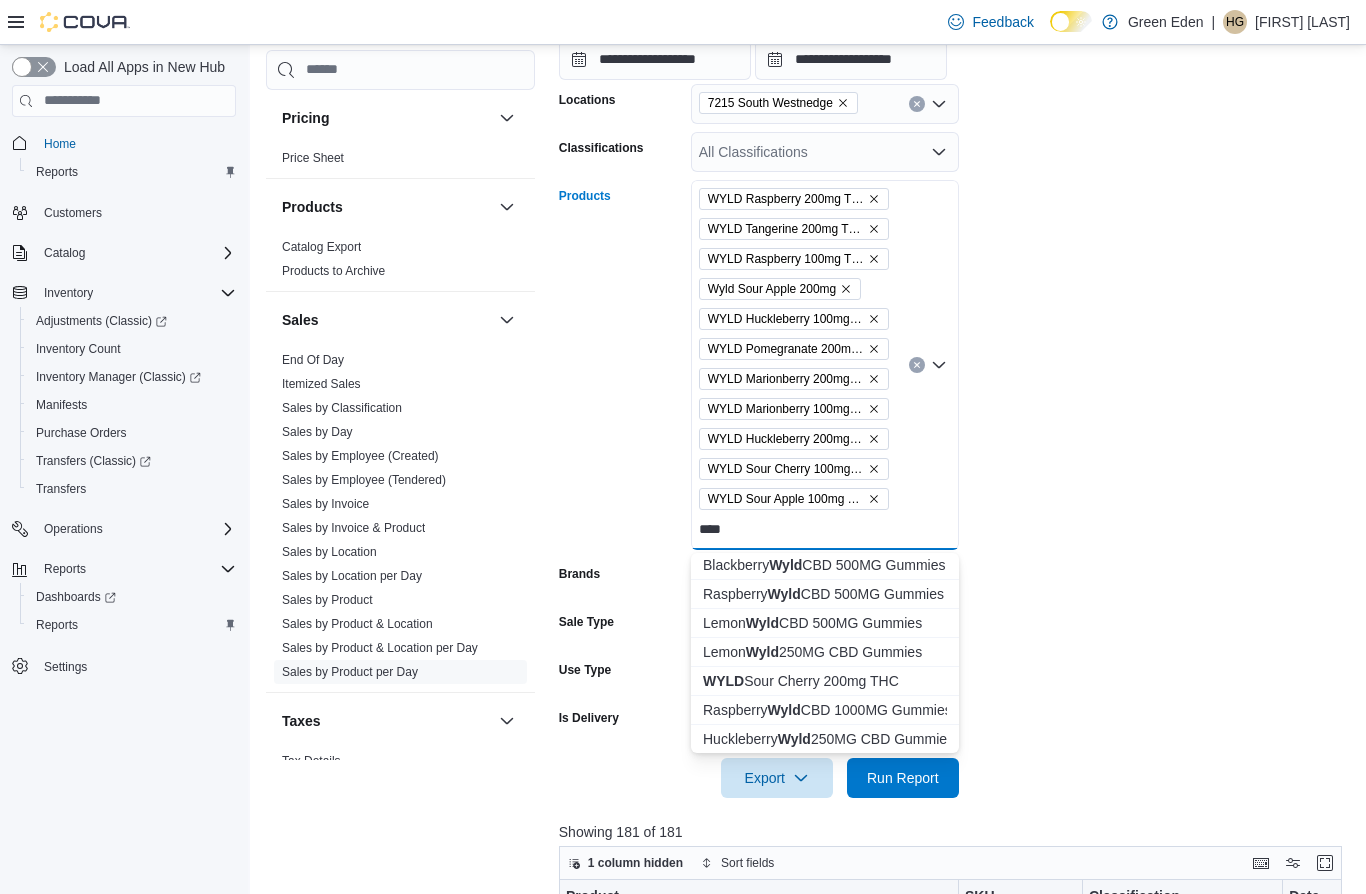 scroll, scrollTop: 177, scrollLeft: 0, axis: vertical 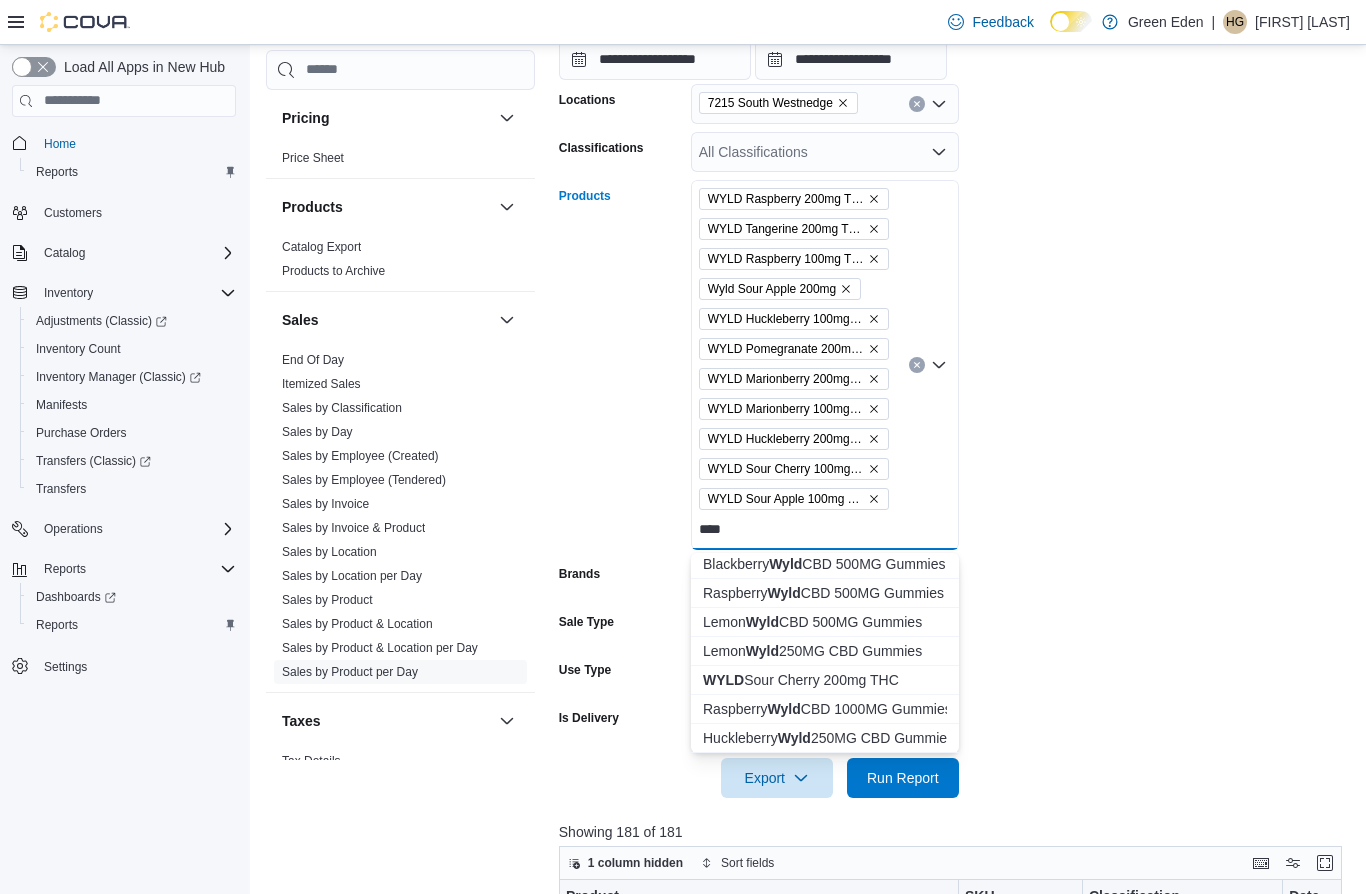type on "****" 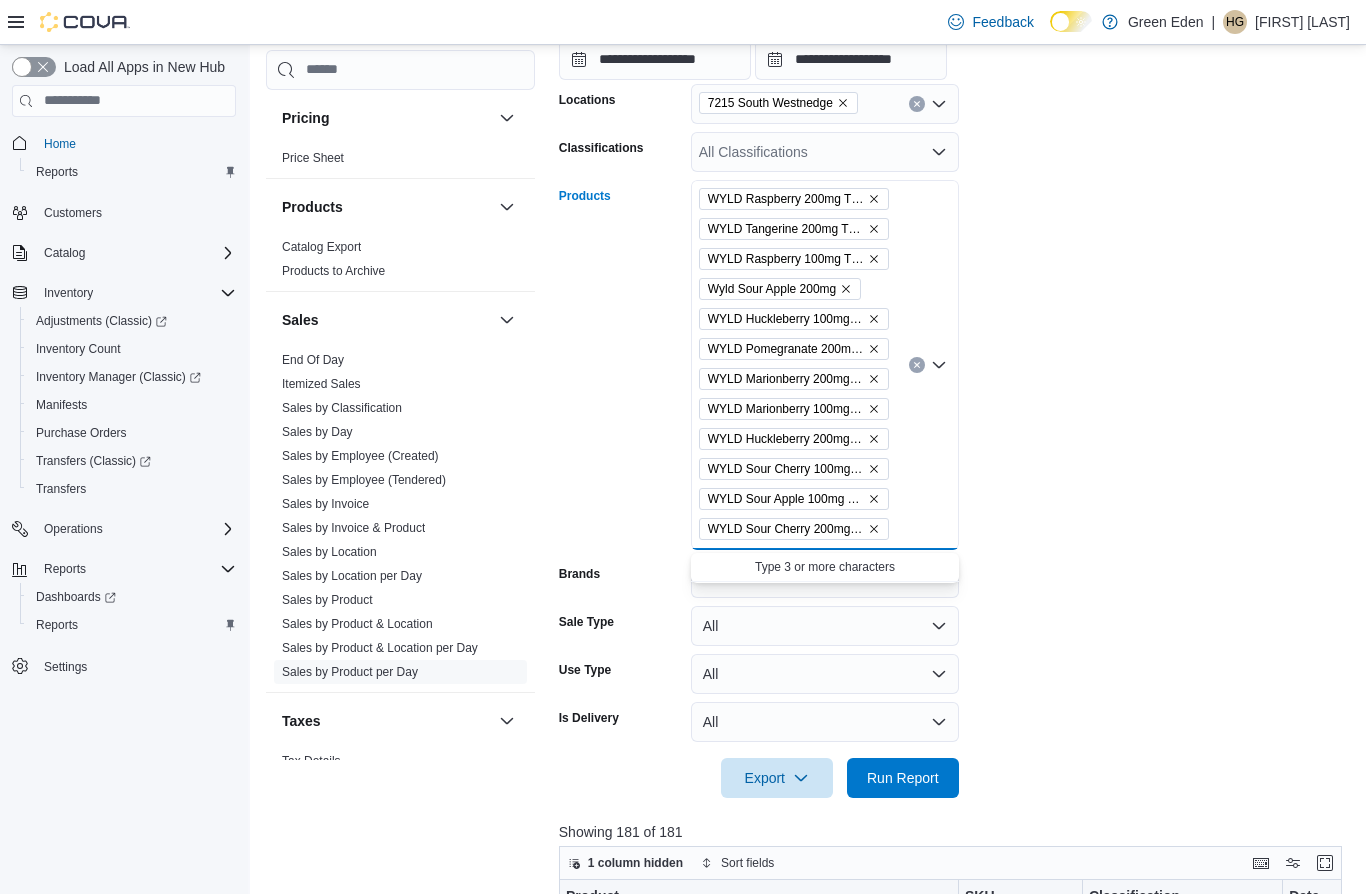 scroll, scrollTop: 0, scrollLeft: 0, axis: both 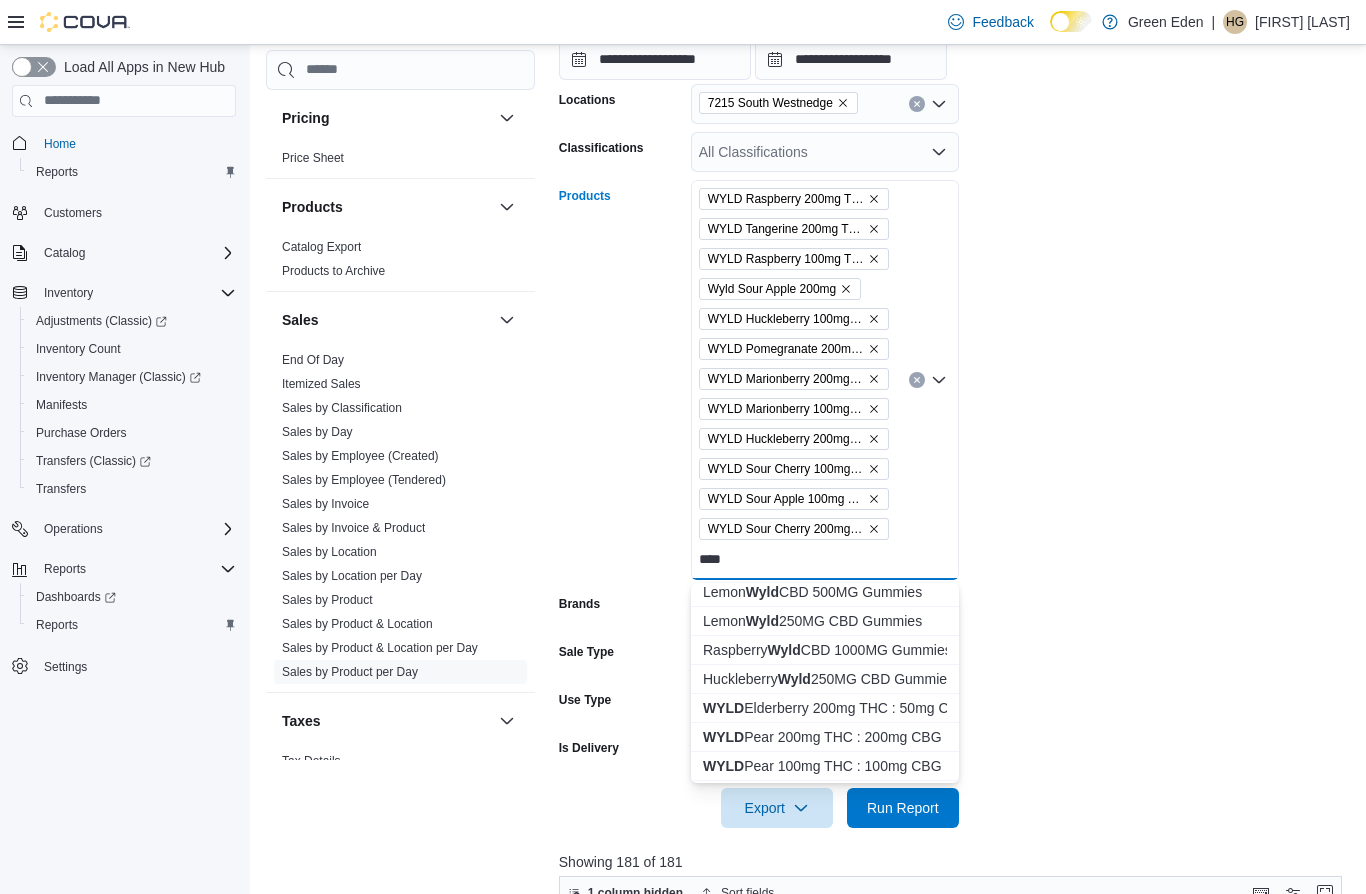 type on "****" 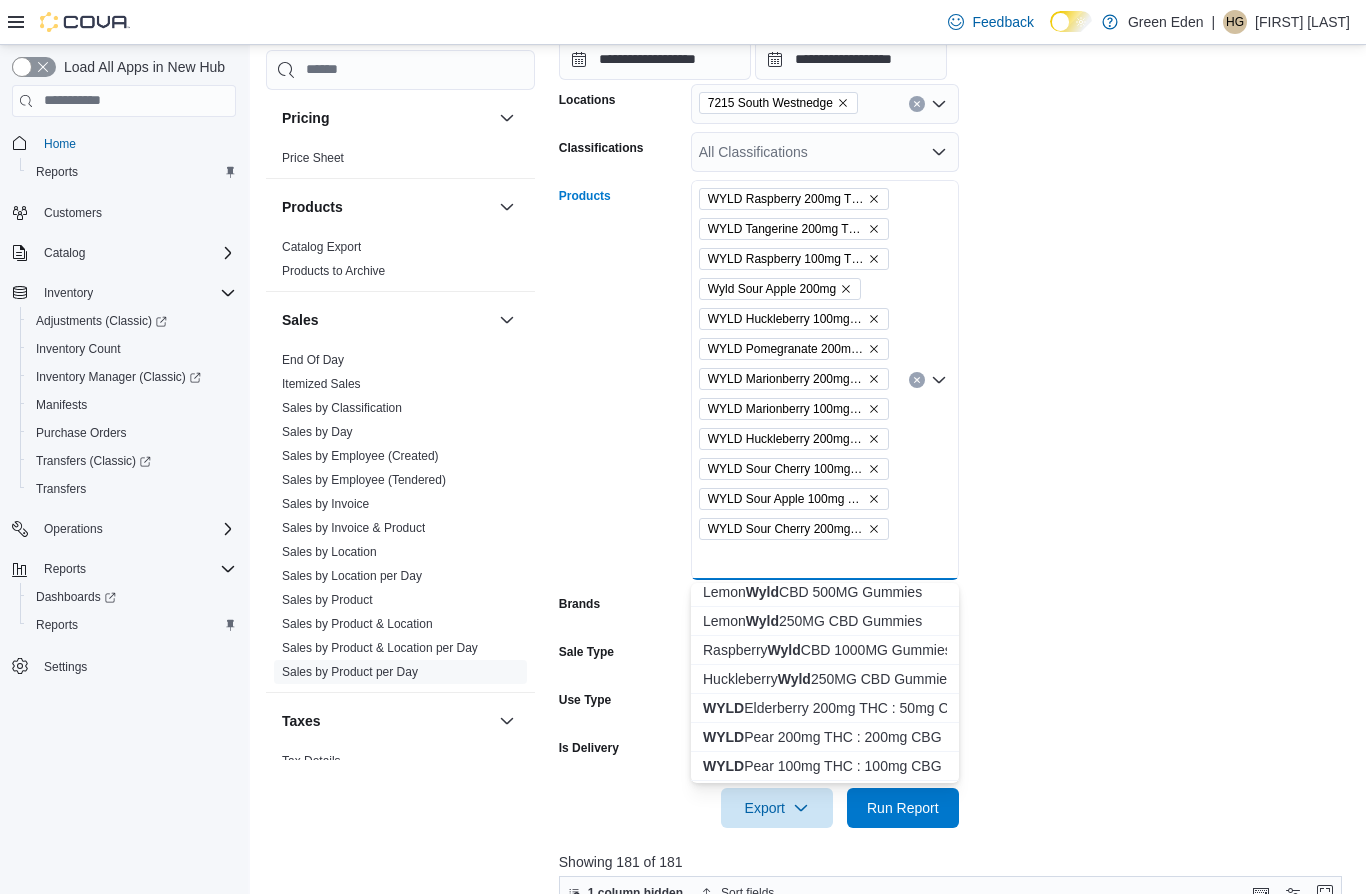 scroll, scrollTop: 0, scrollLeft: 0, axis: both 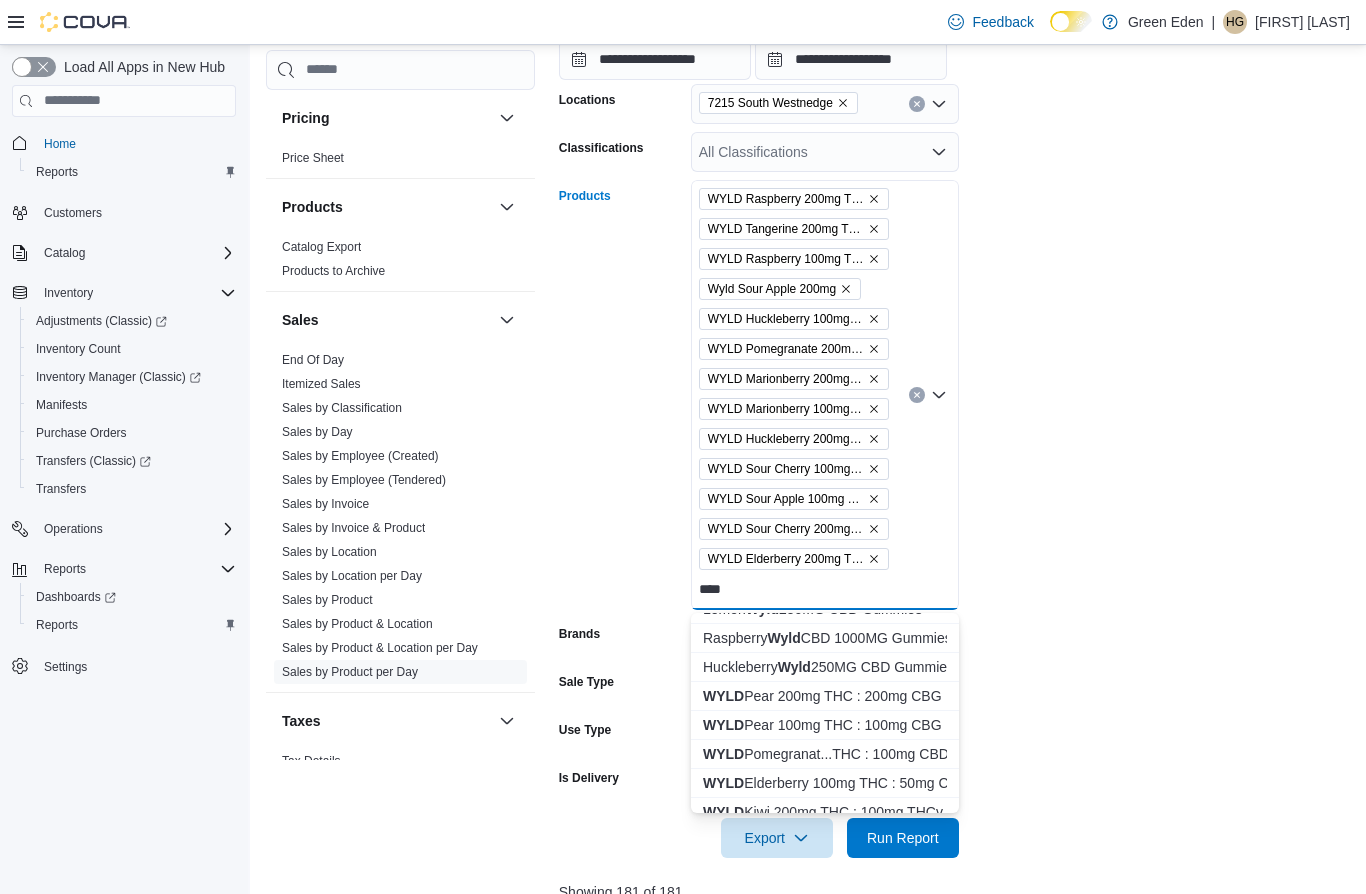 type on "****" 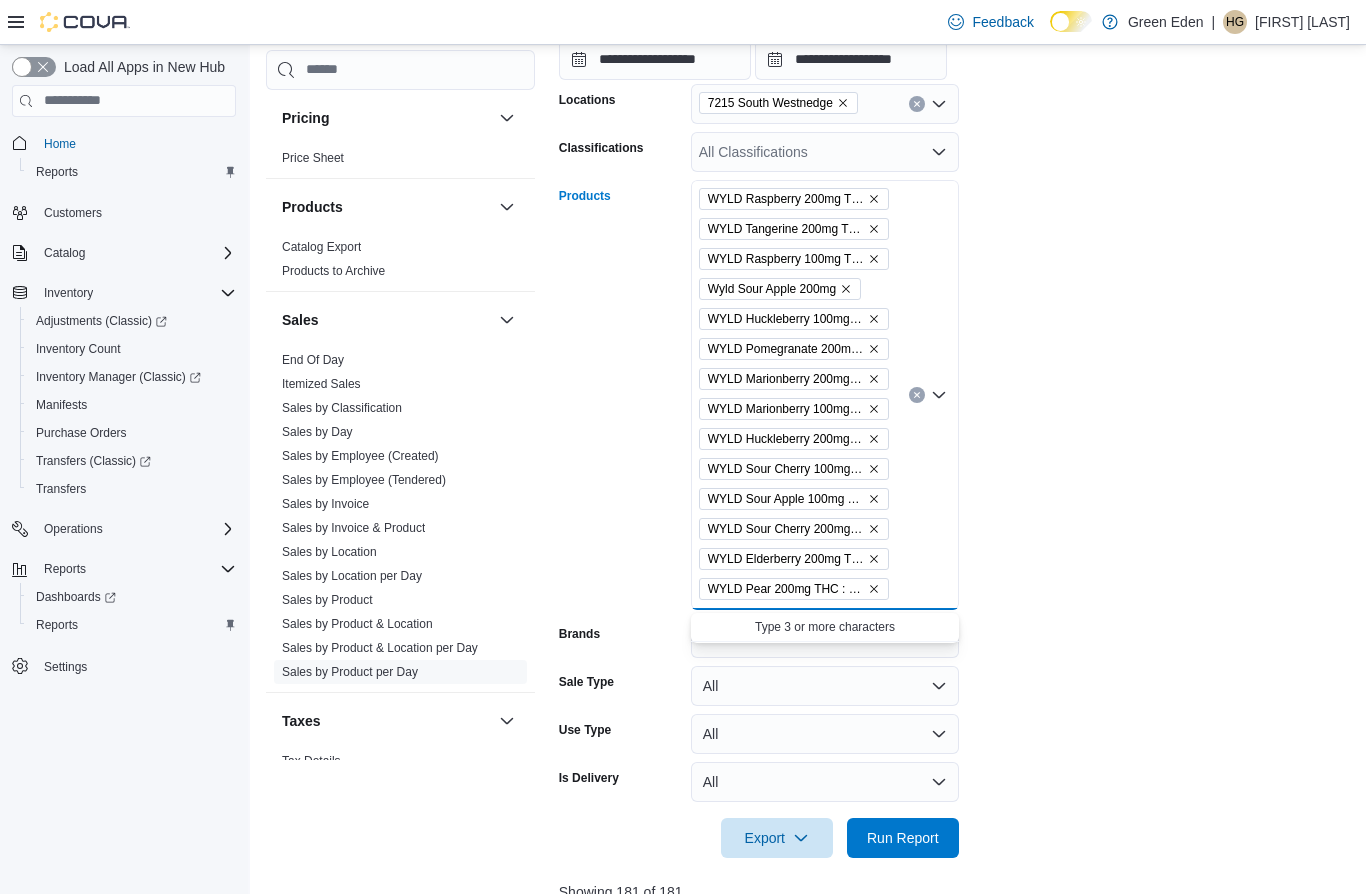 scroll, scrollTop: 0, scrollLeft: 0, axis: both 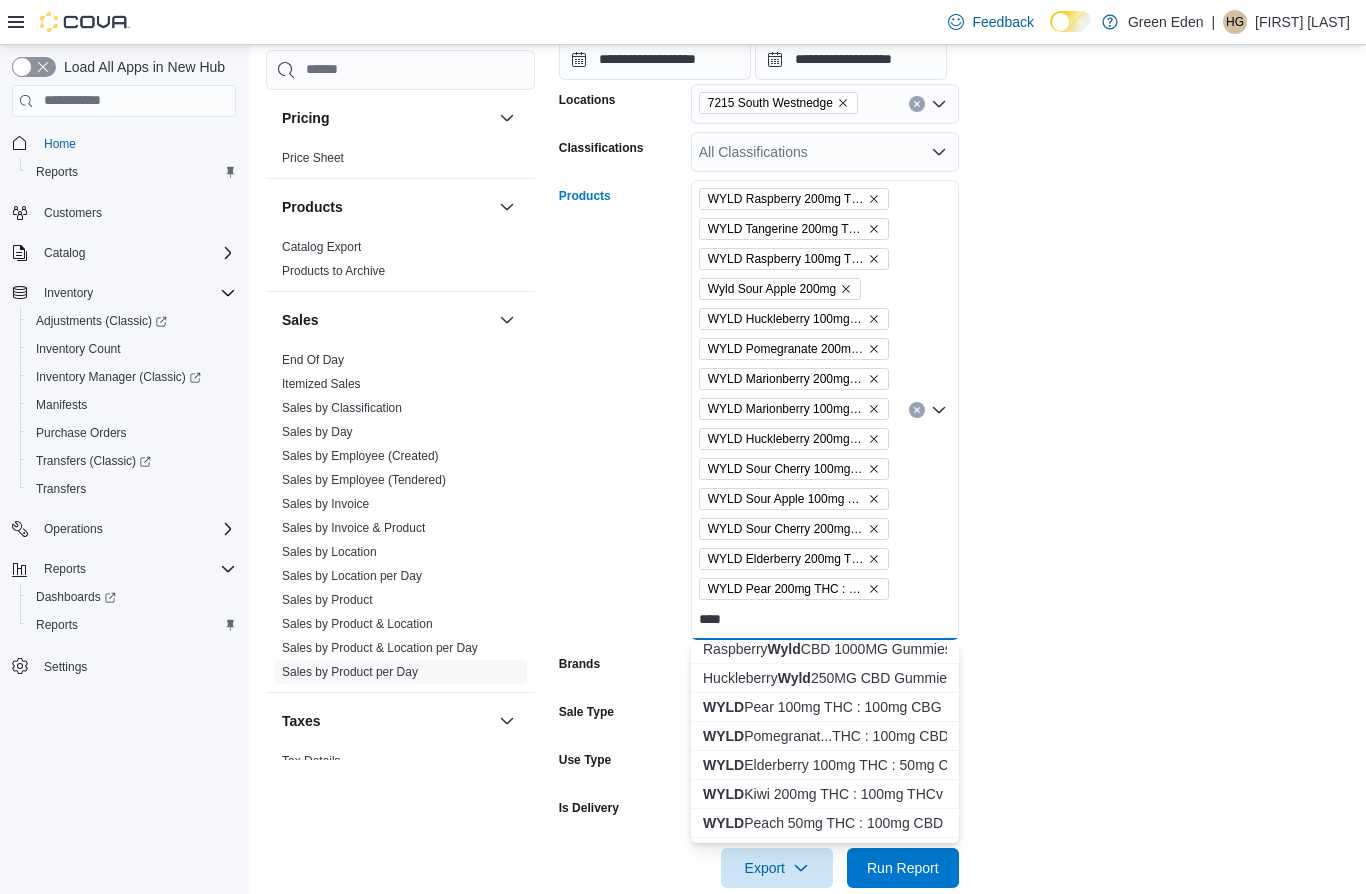 type on "****" 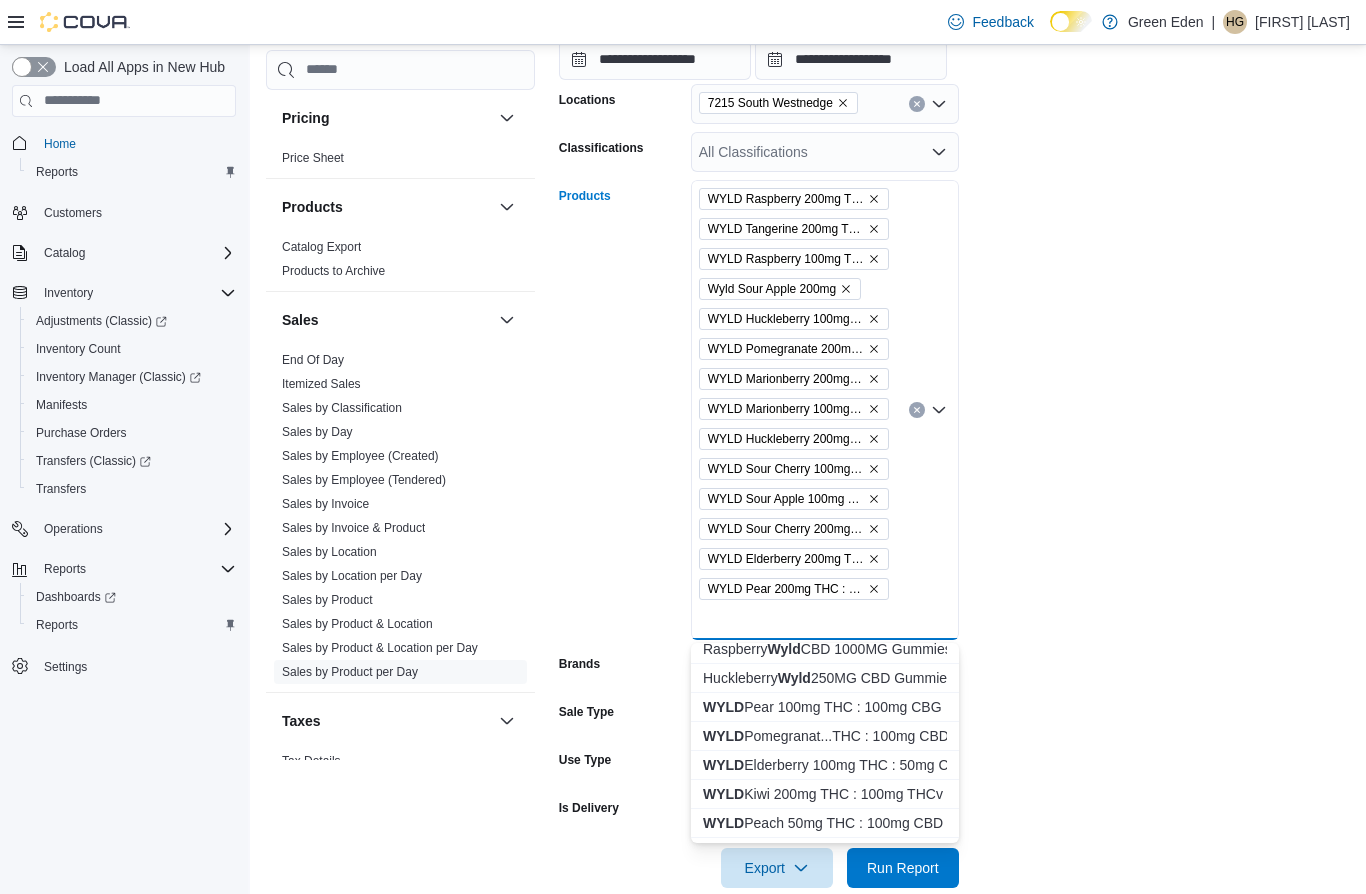 scroll, scrollTop: 0, scrollLeft: 0, axis: both 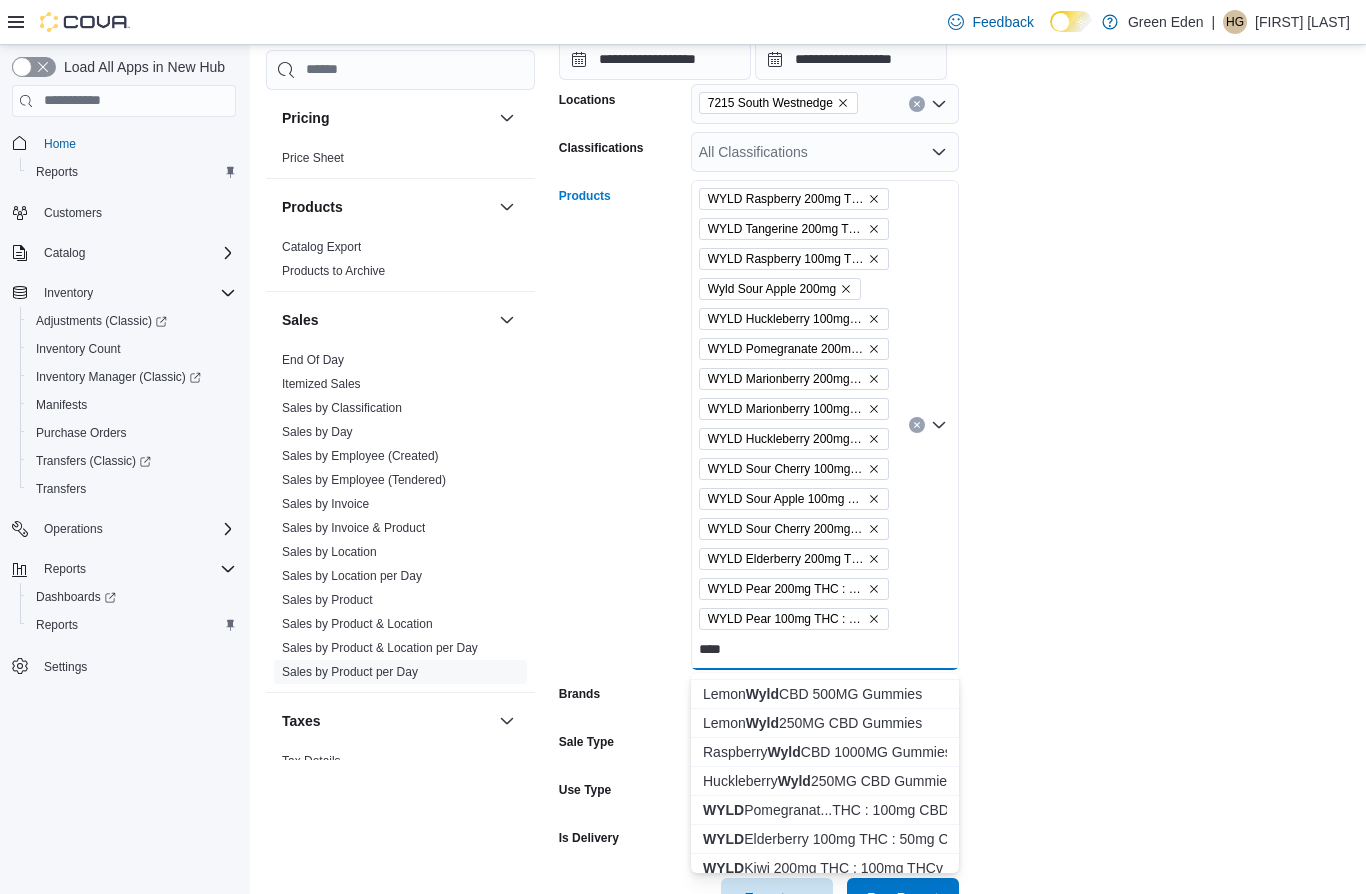 type on "****" 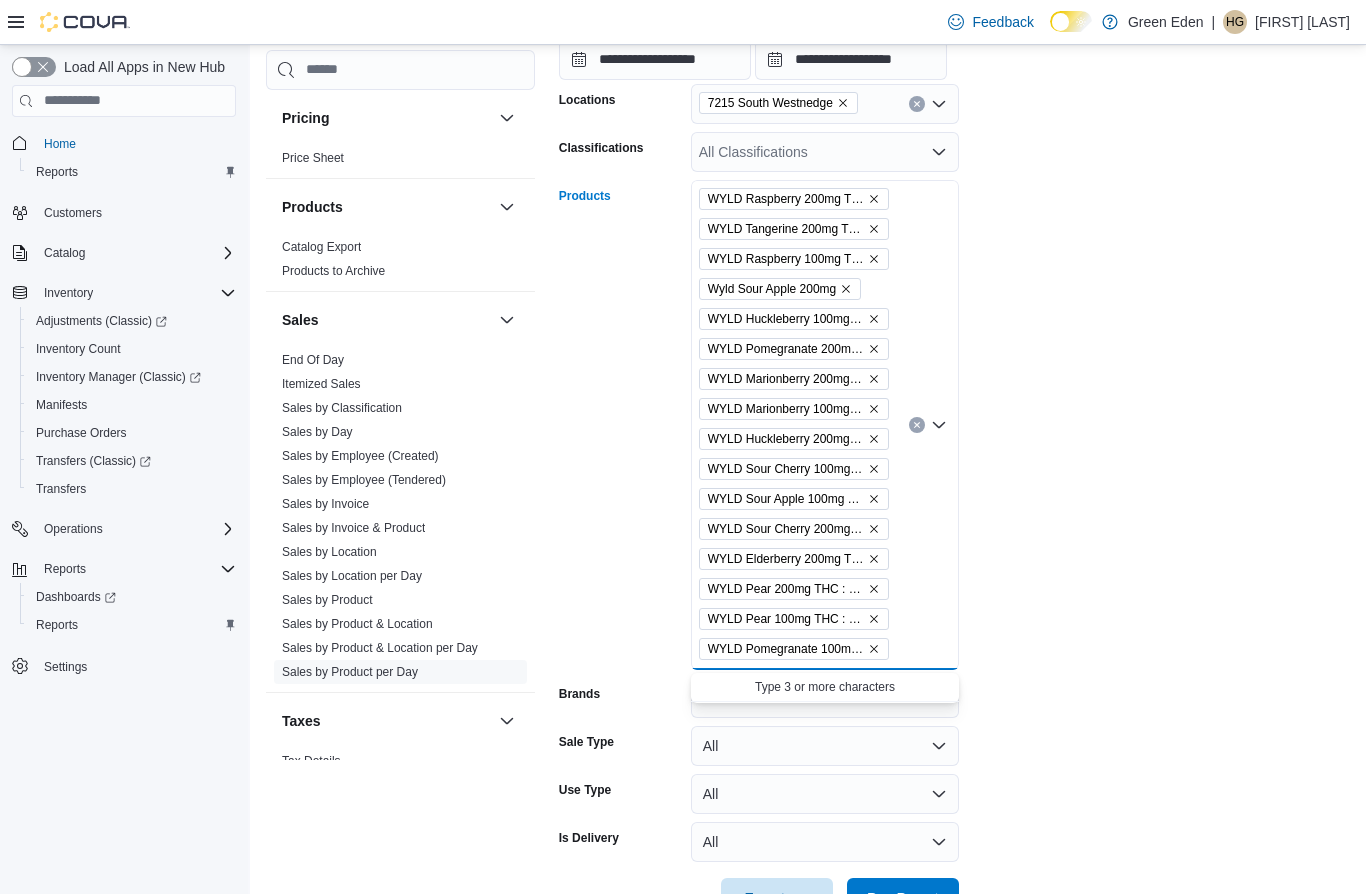 scroll, scrollTop: 0, scrollLeft: 0, axis: both 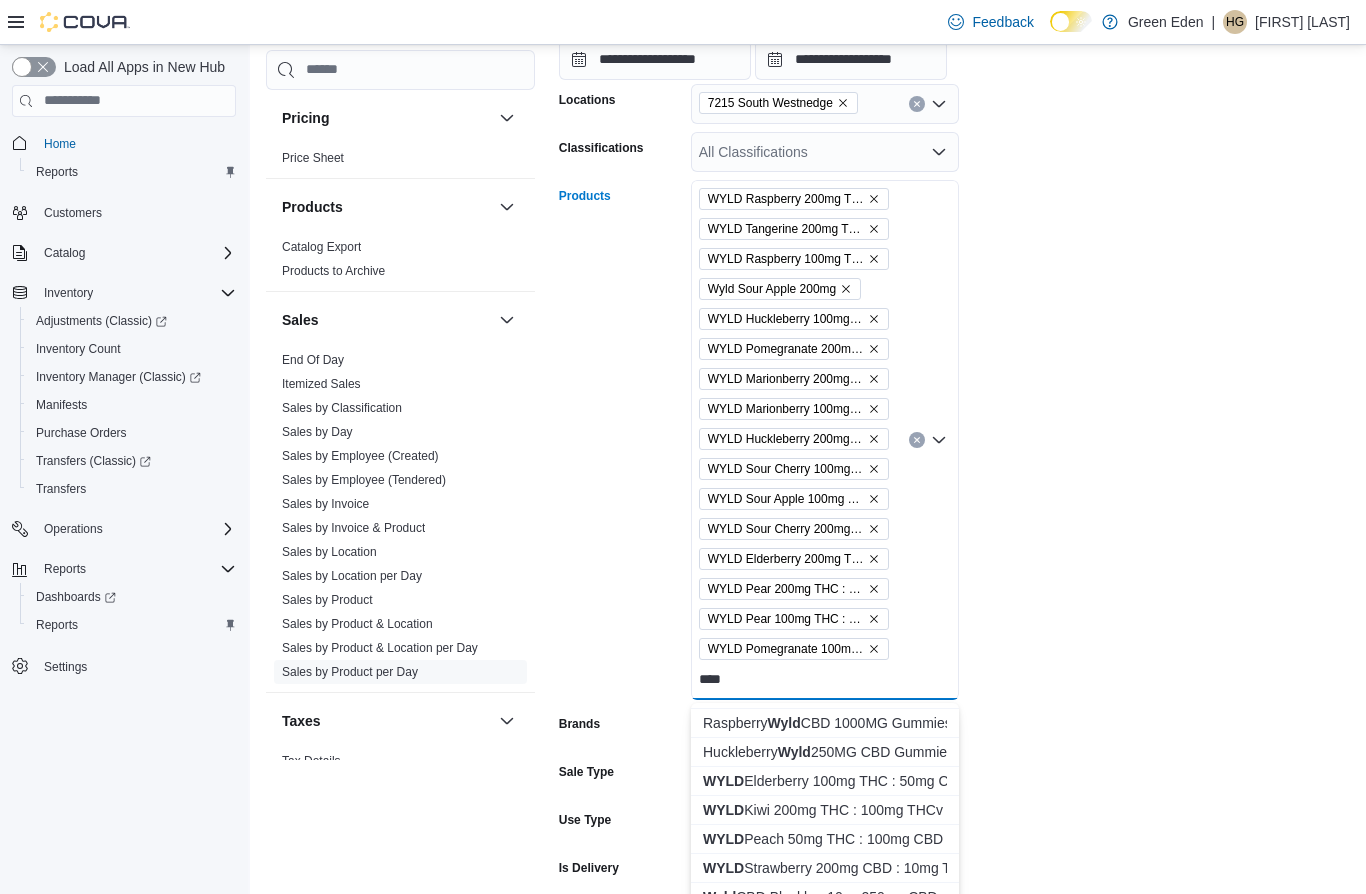 type on "****" 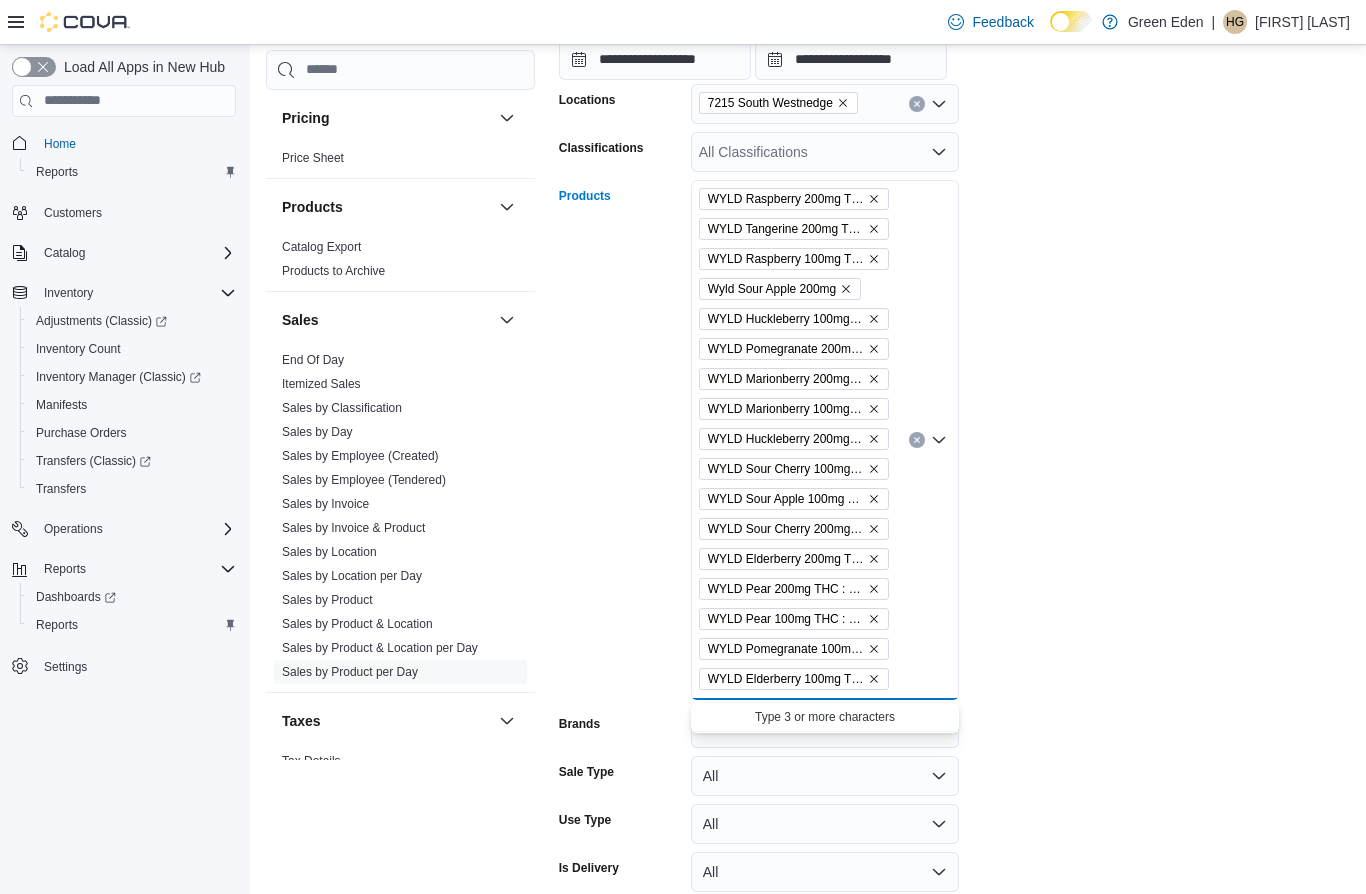 scroll, scrollTop: 0, scrollLeft: 0, axis: both 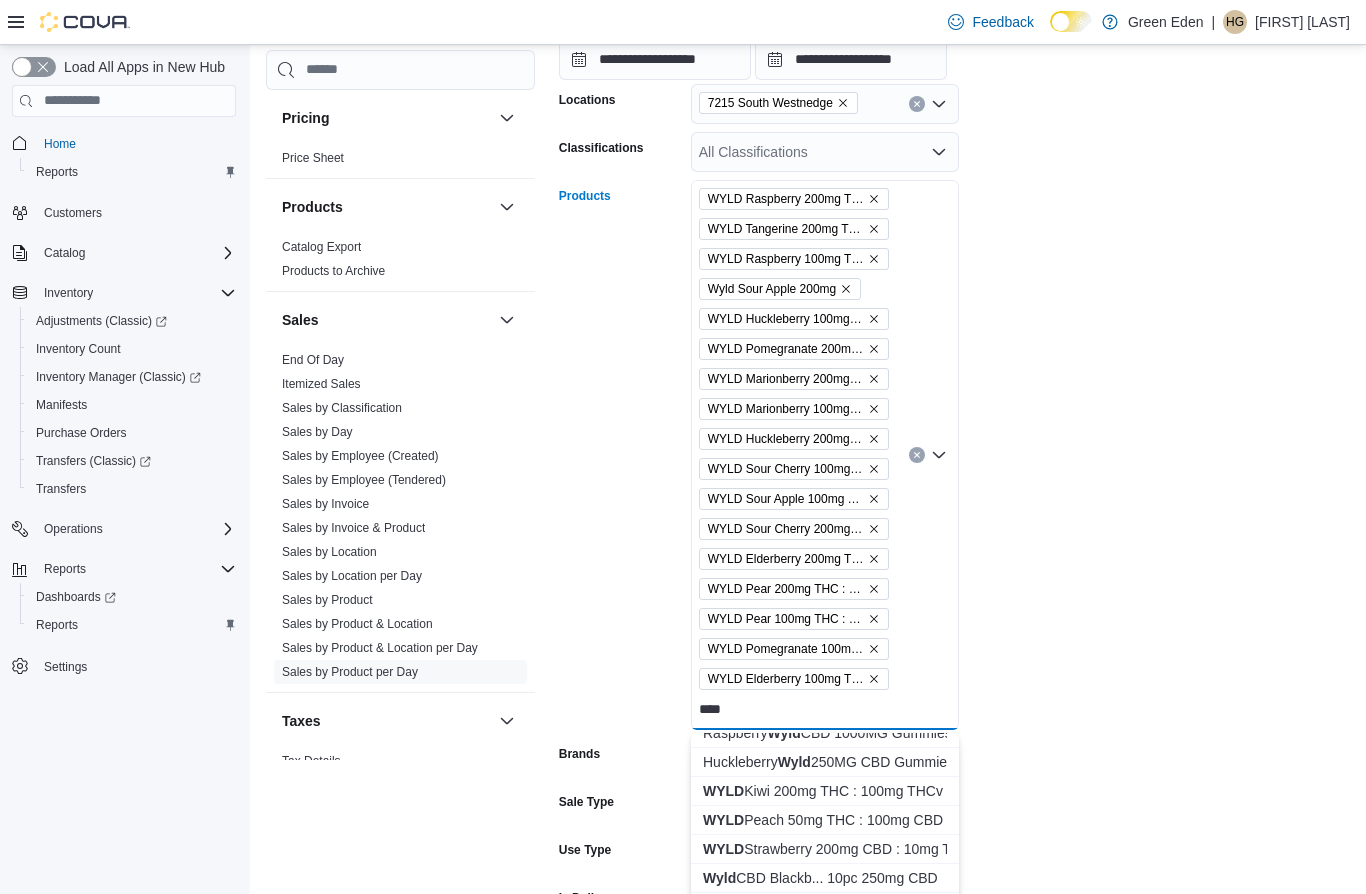 type on "****" 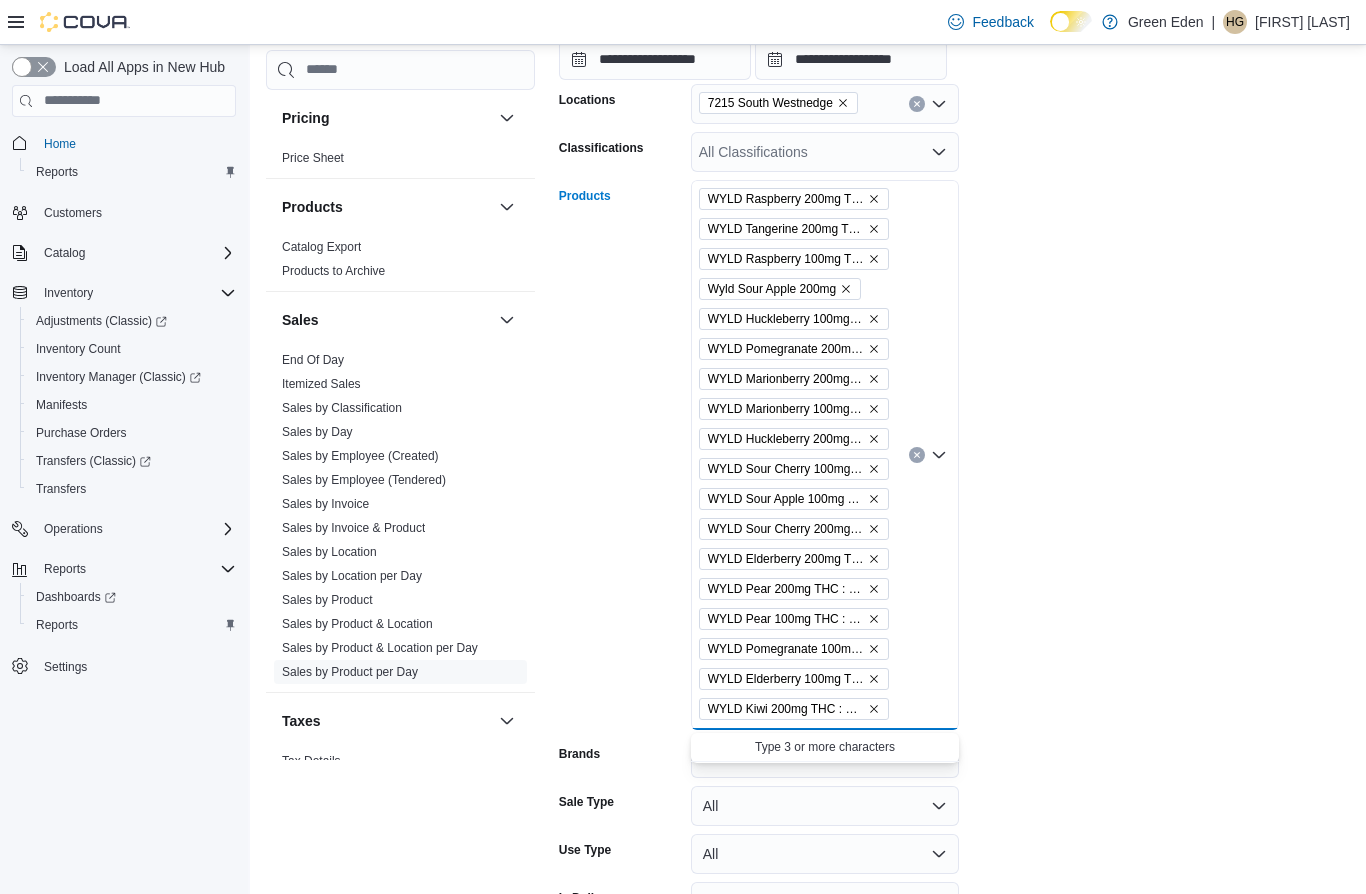 scroll, scrollTop: 0, scrollLeft: 0, axis: both 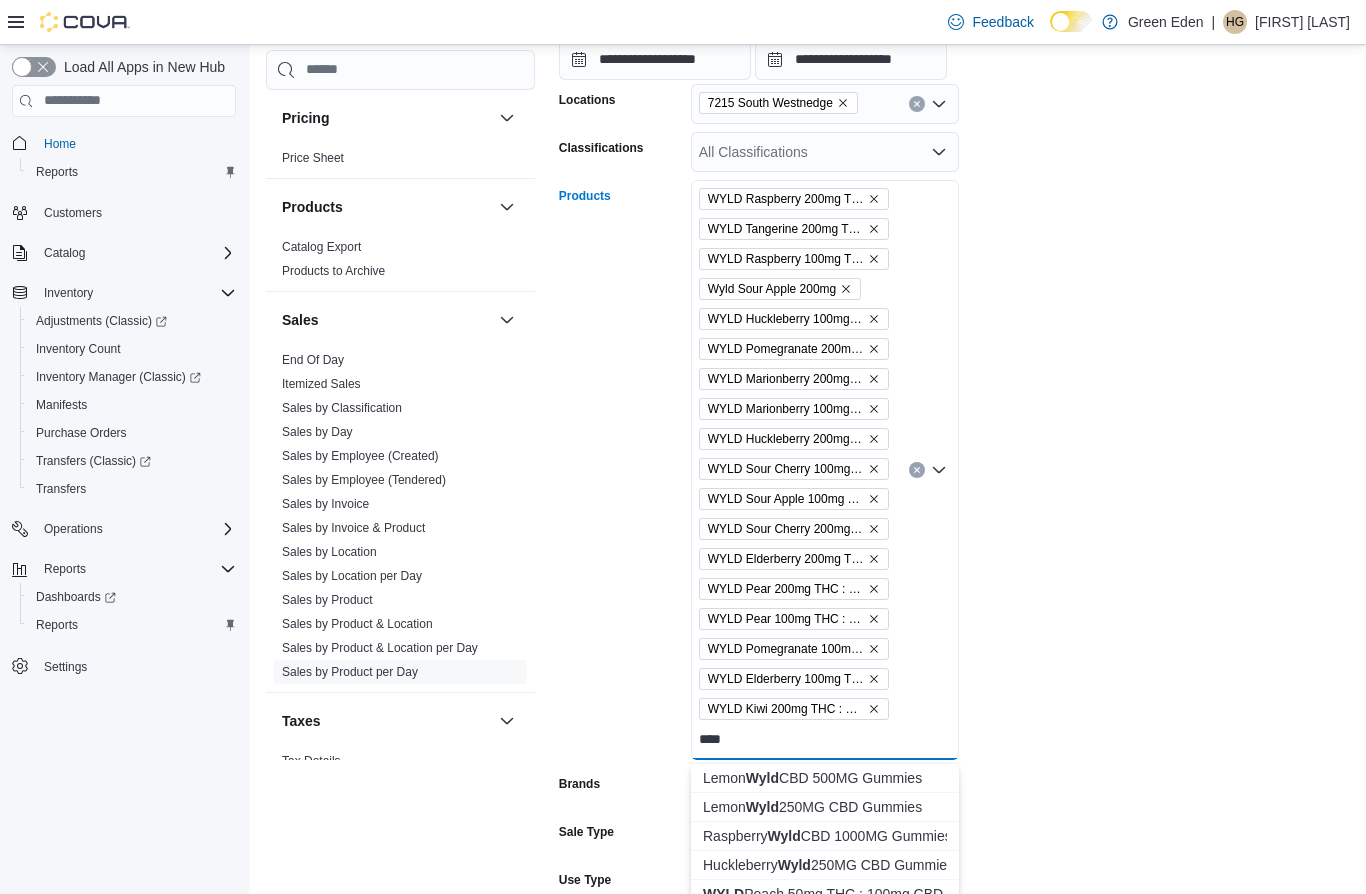 type on "****" 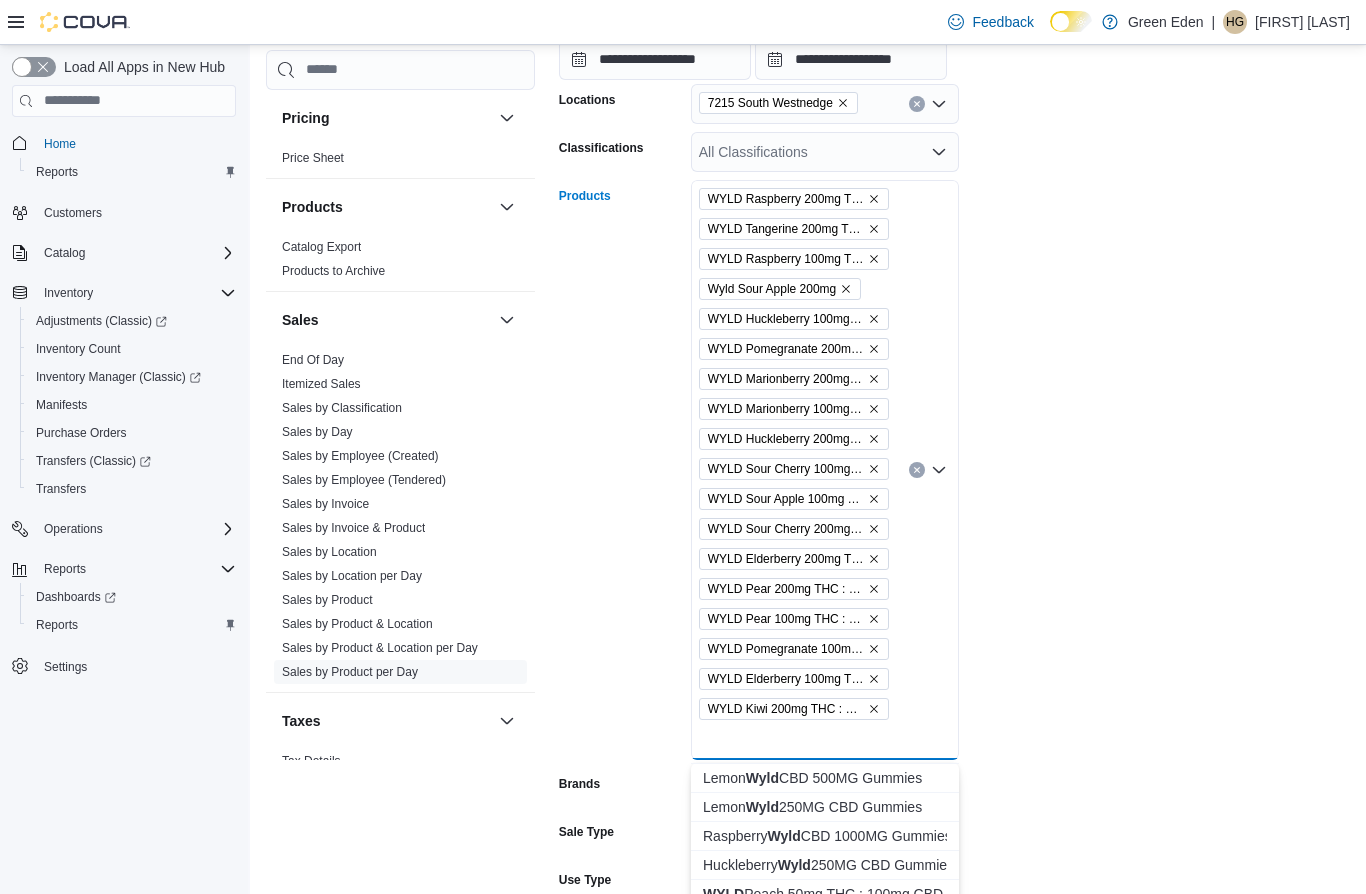 scroll, scrollTop: 0, scrollLeft: 0, axis: both 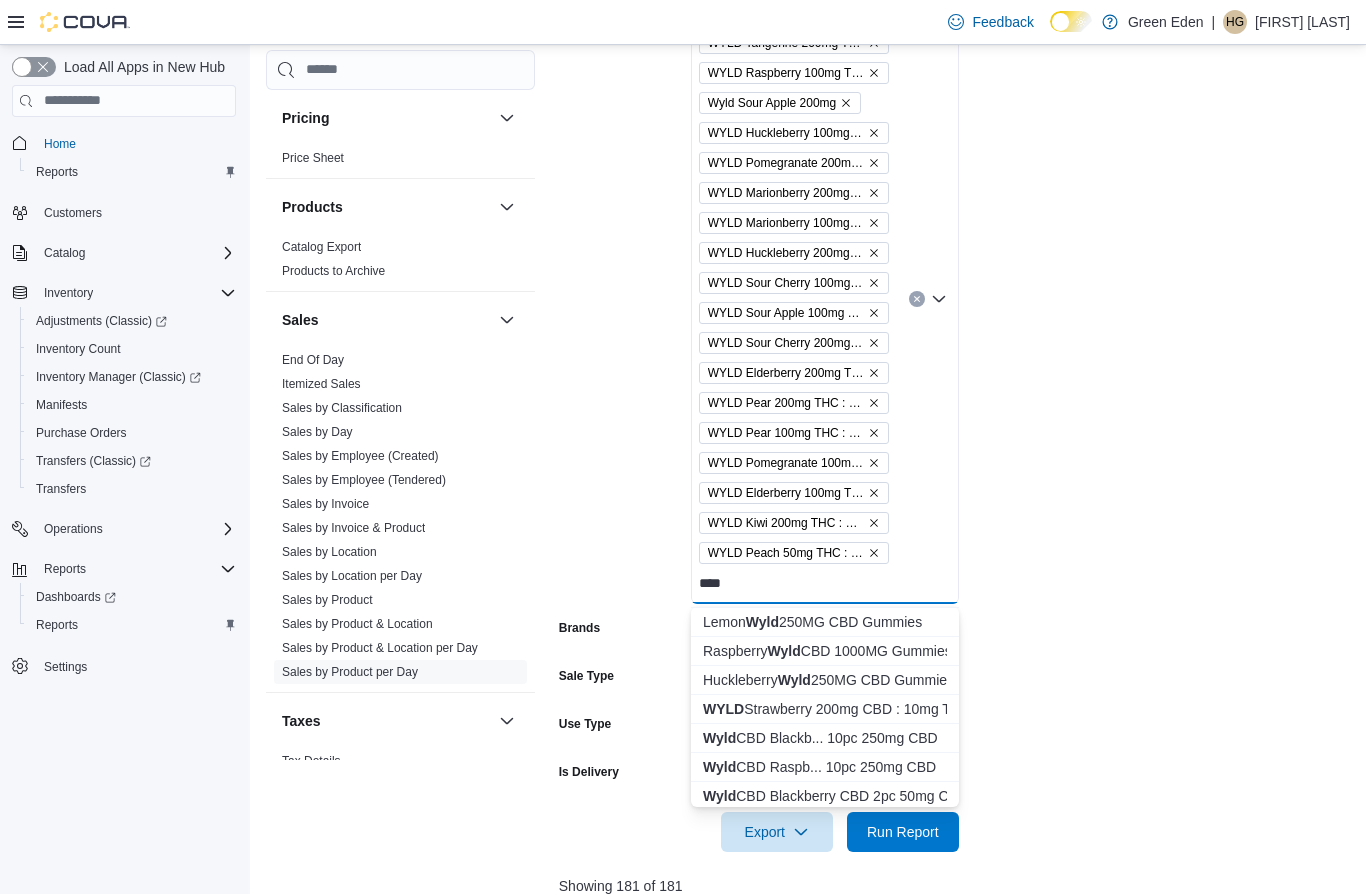 type on "****" 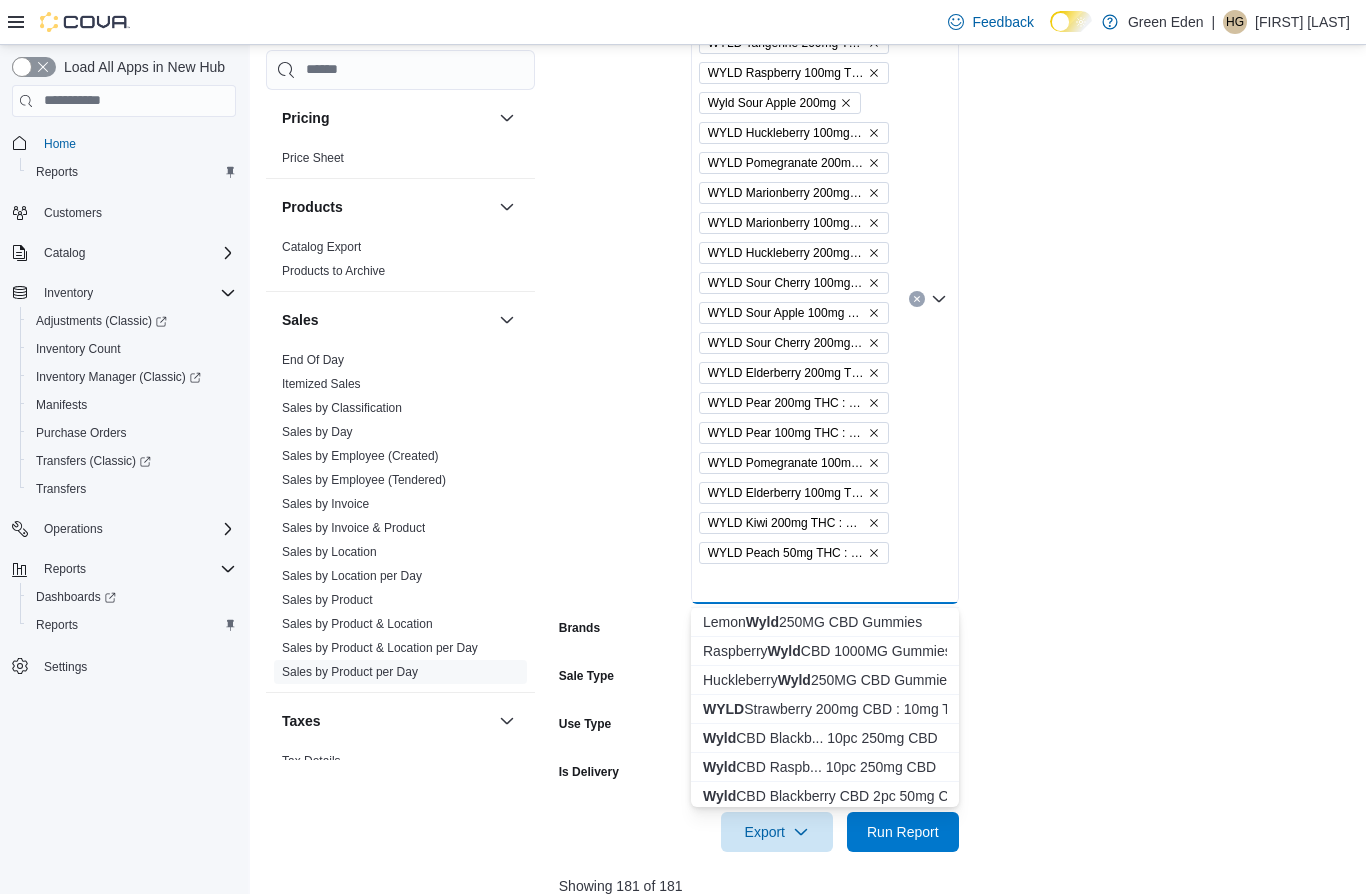 scroll, scrollTop: 0, scrollLeft: 0, axis: both 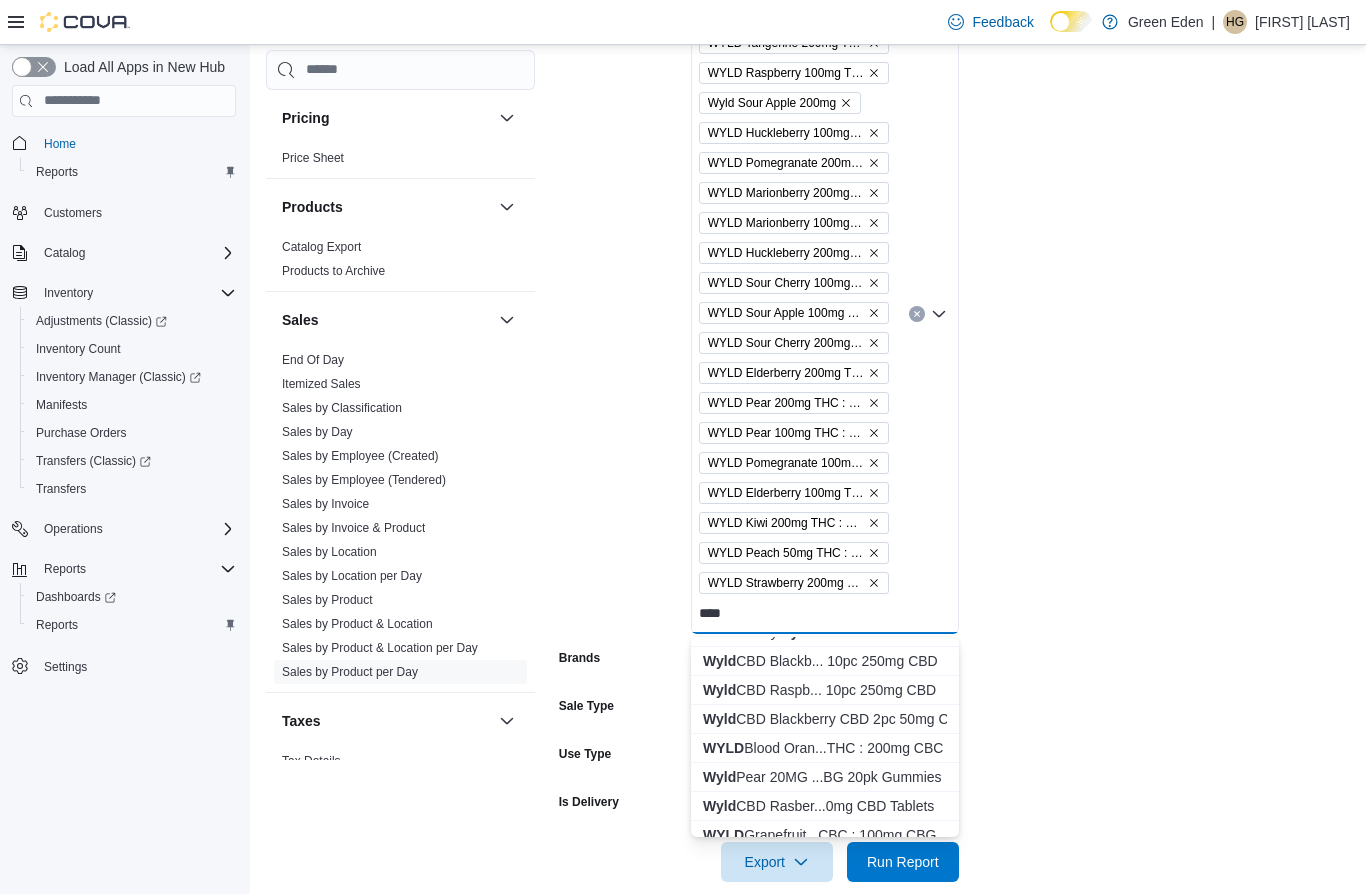 type on "****" 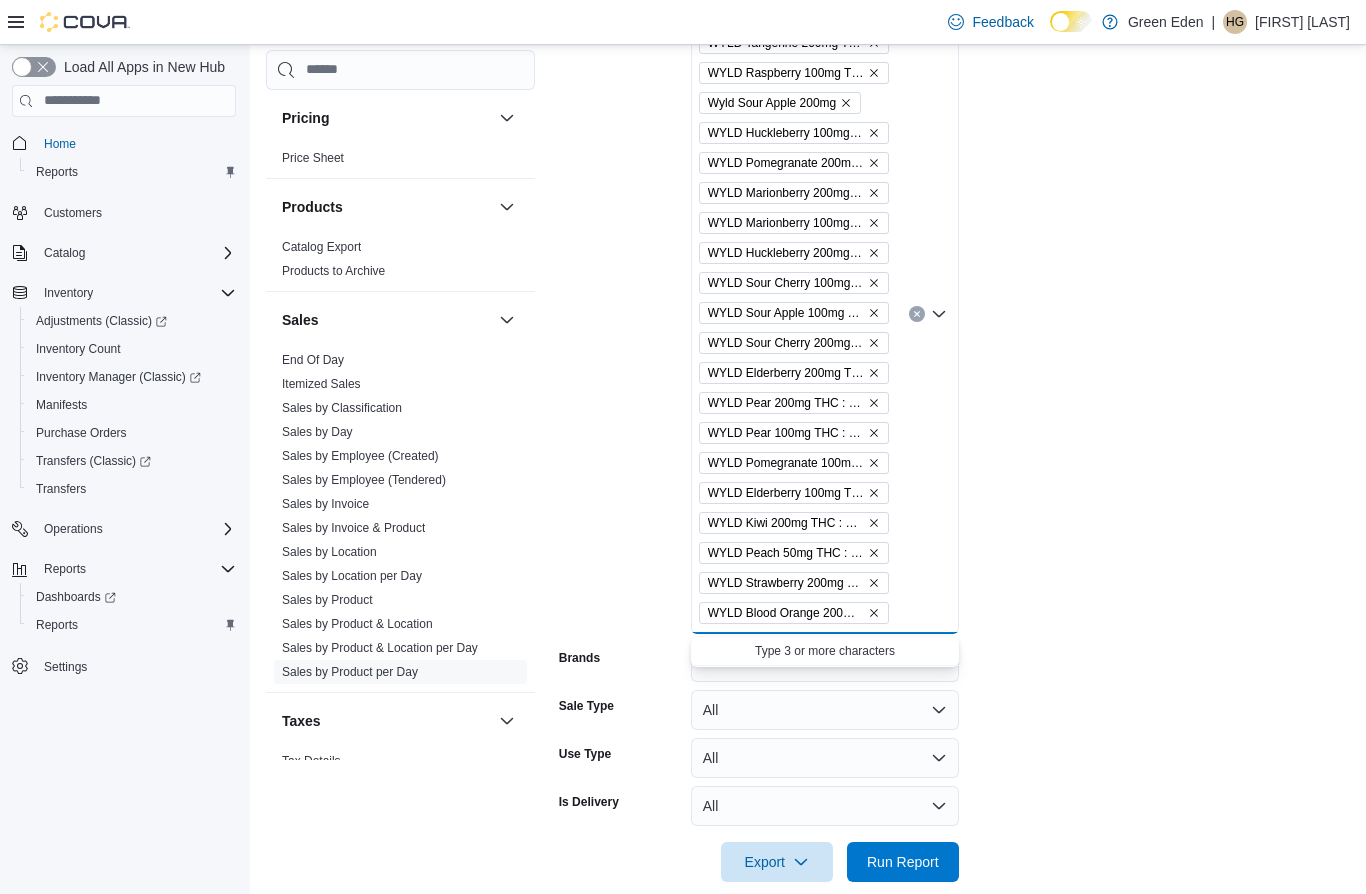scroll, scrollTop: 0, scrollLeft: 0, axis: both 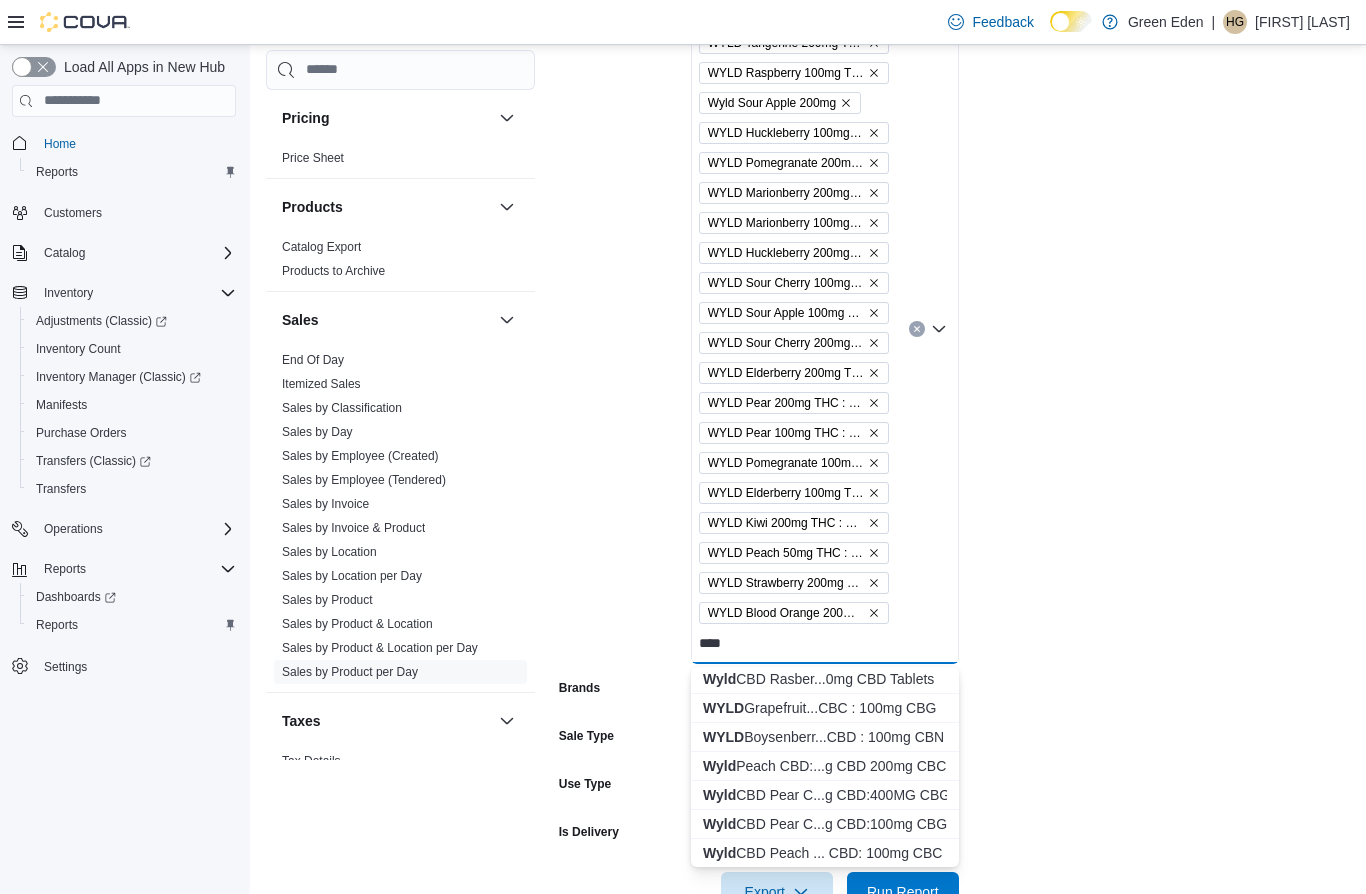 type on "****" 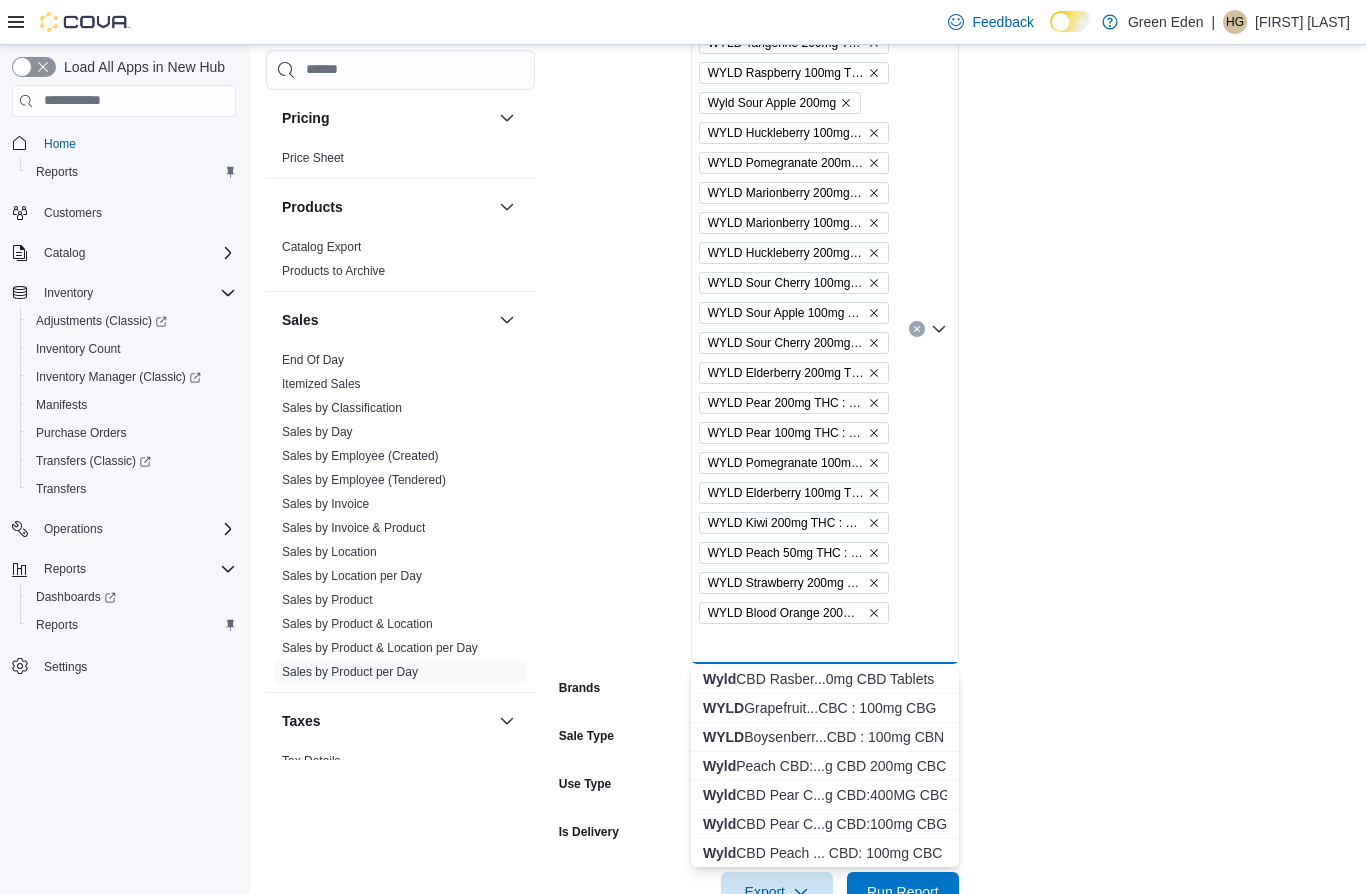 scroll, scrollTop: 0, scrollLeft: 0, axis: both 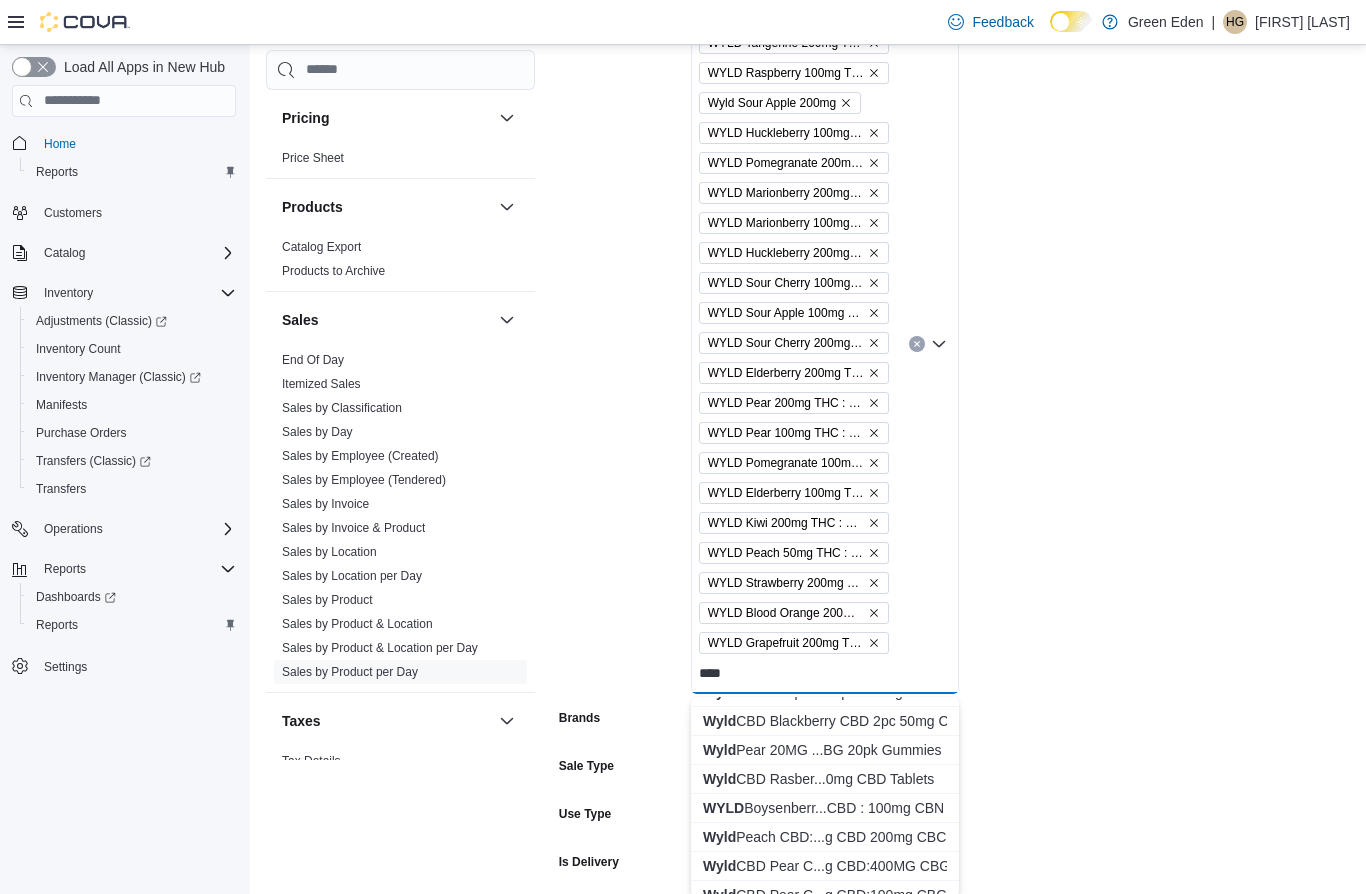 type on "****" 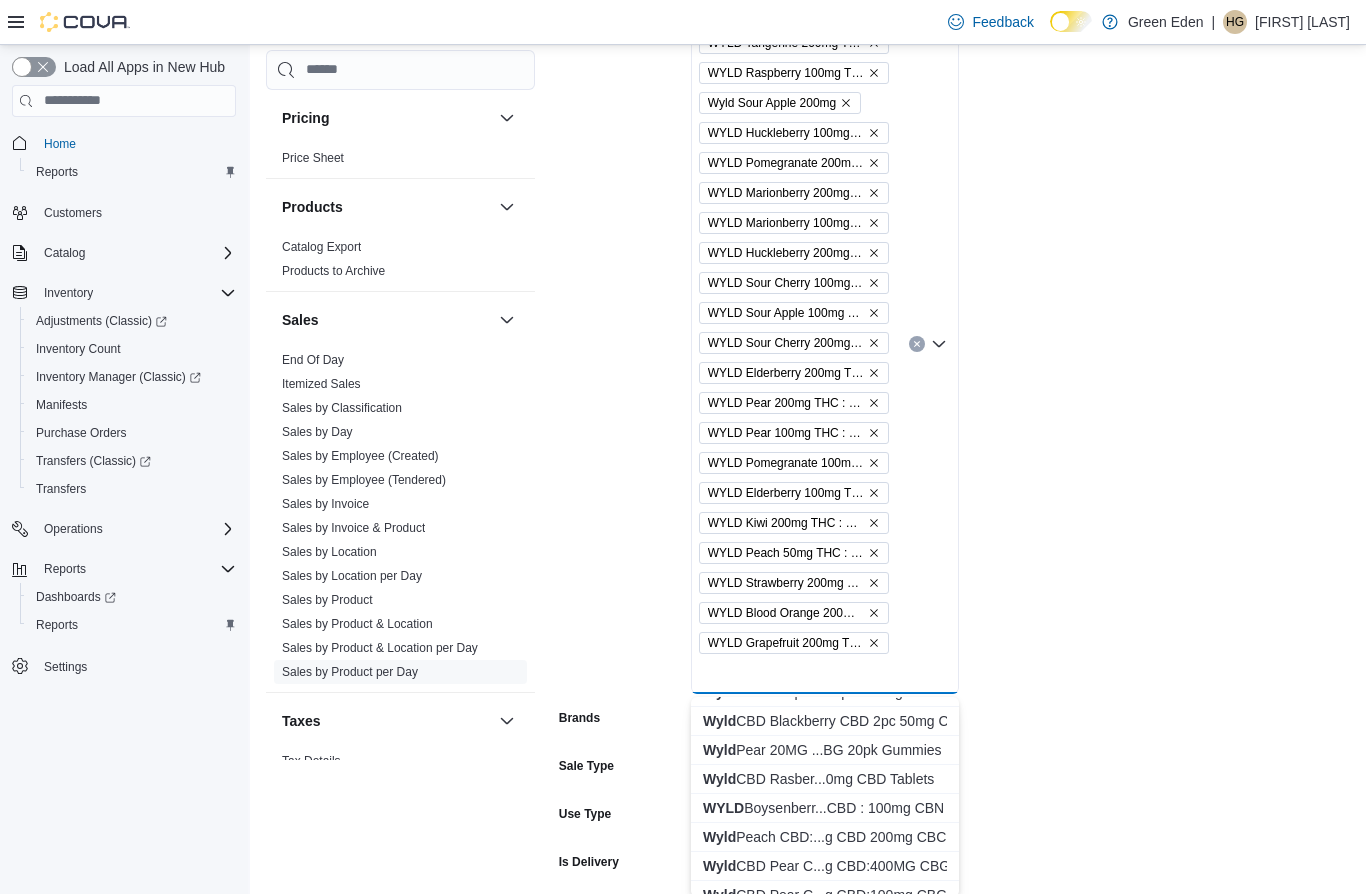scroll, scrollTop: 0, scrollLeft: 0, axis: both 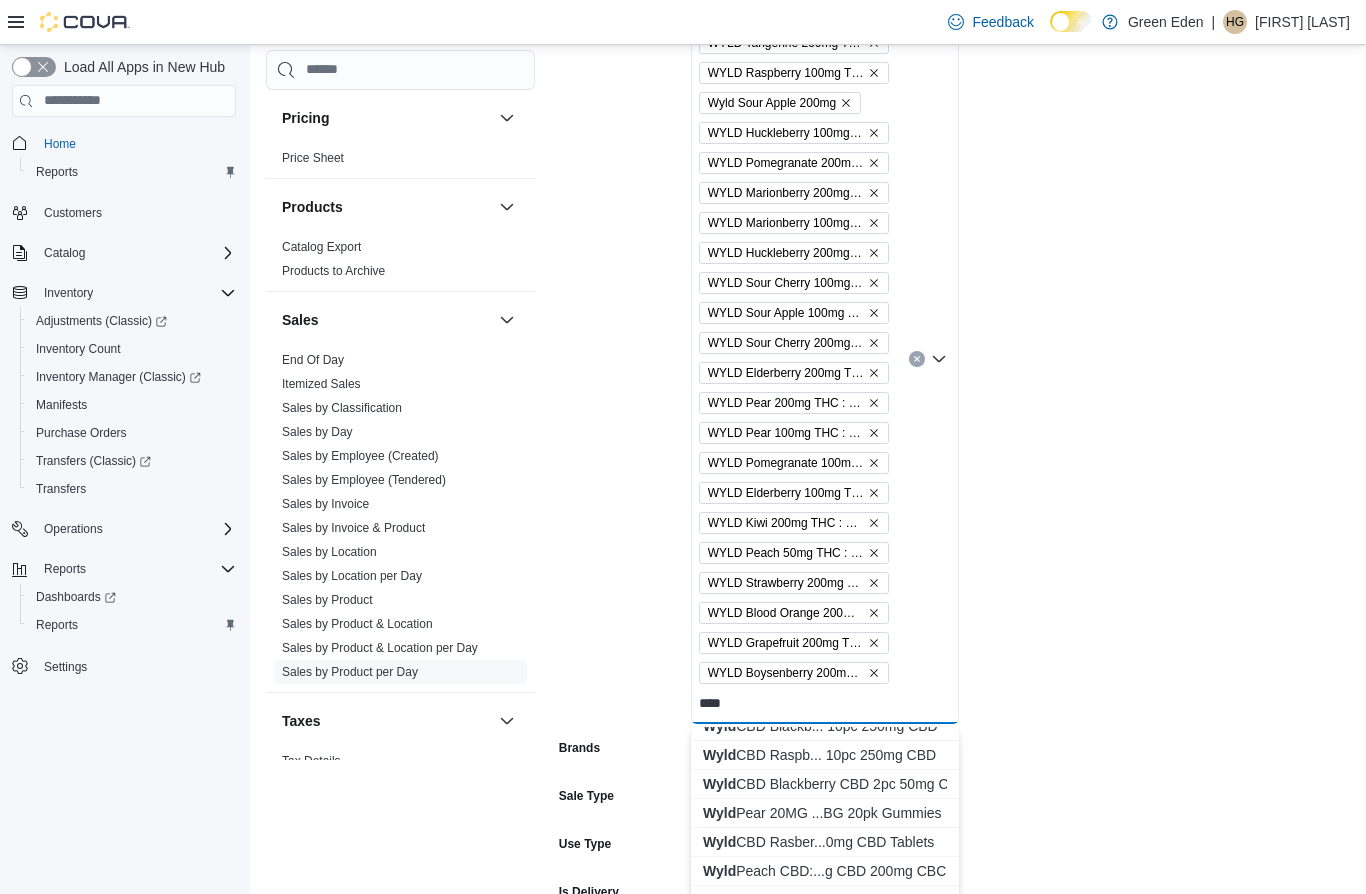 type on "****" 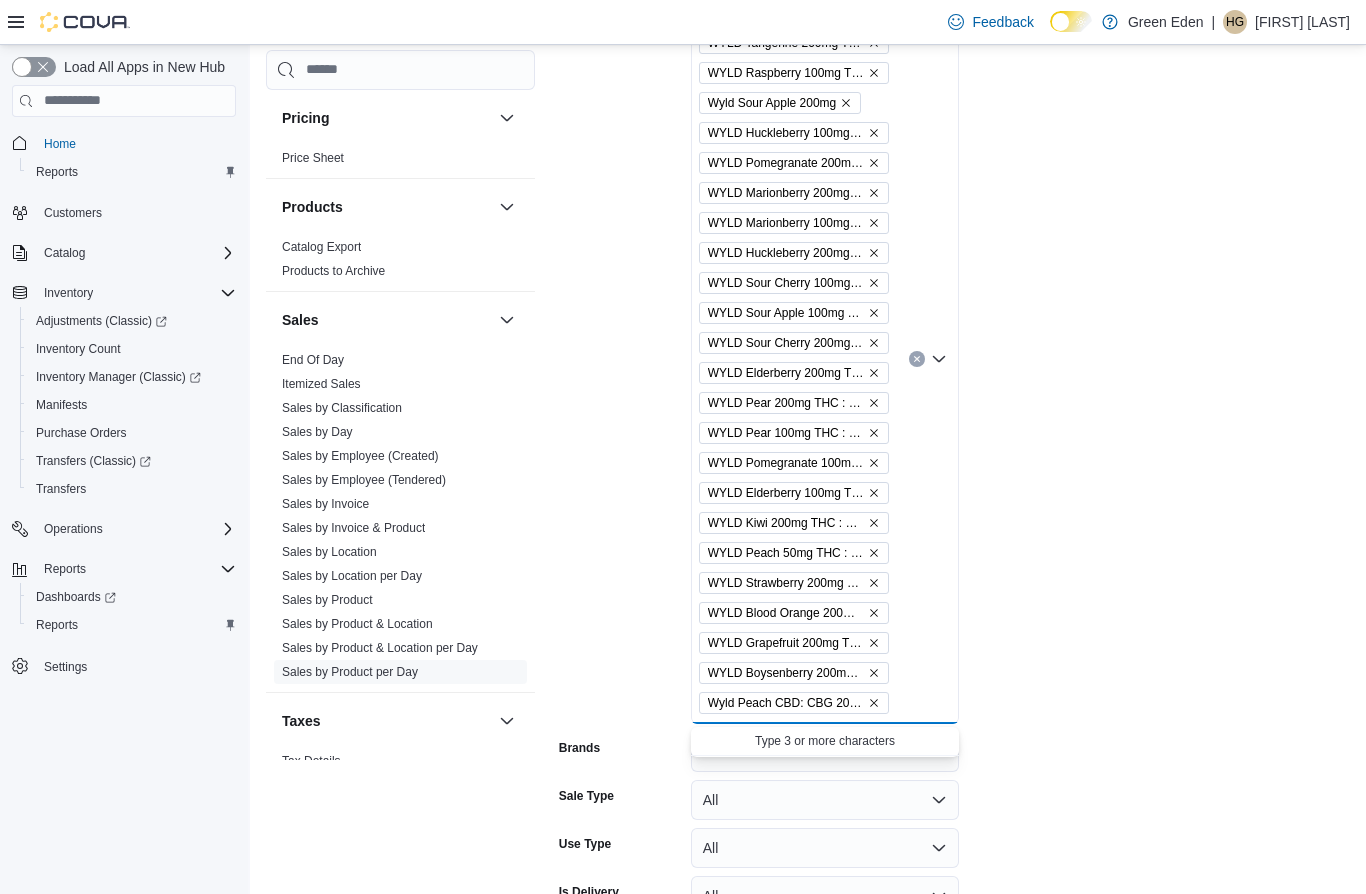scroll, scrollTop: 0, scrollLeft: 0, axis: both 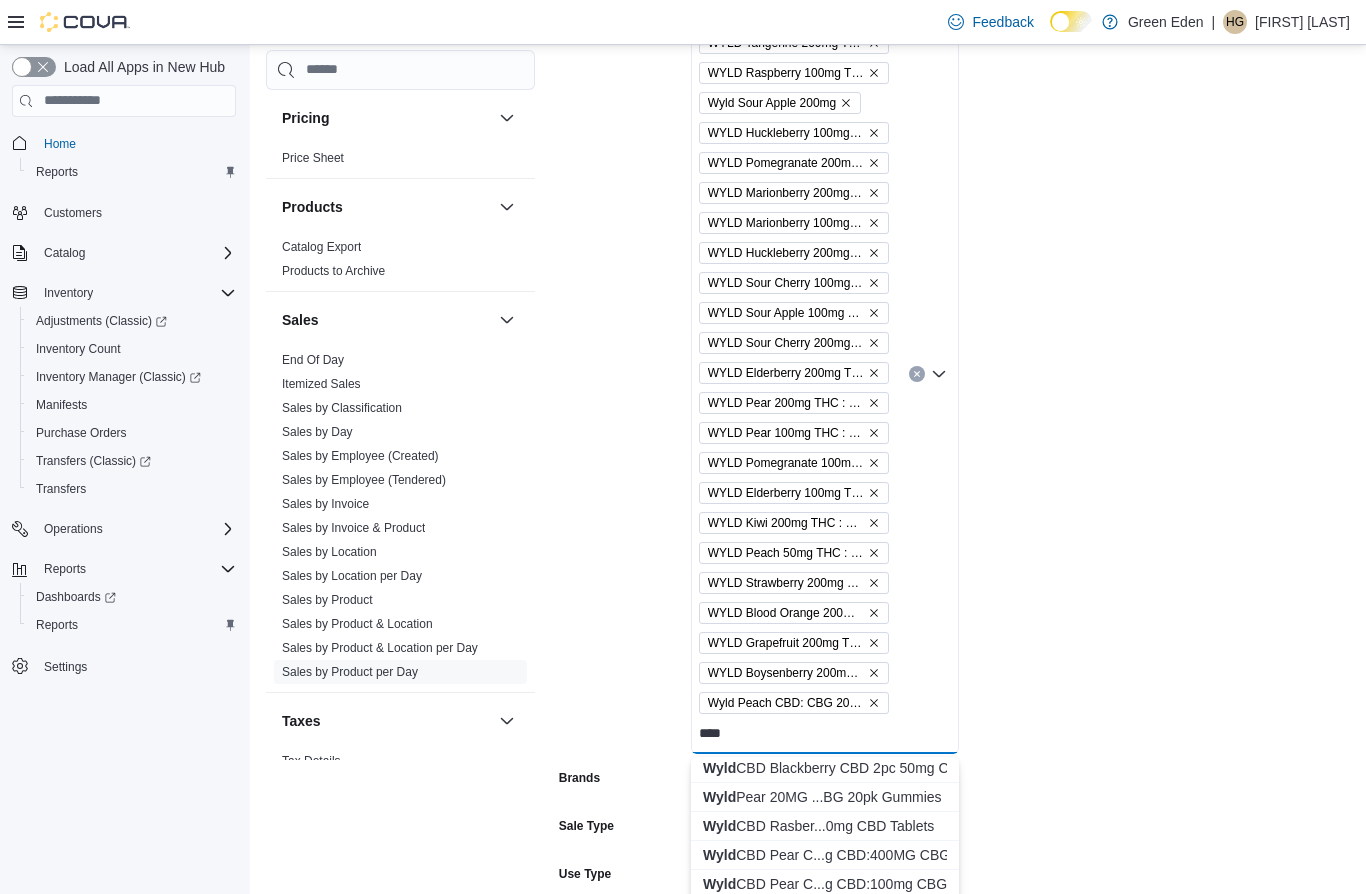 type on "****" 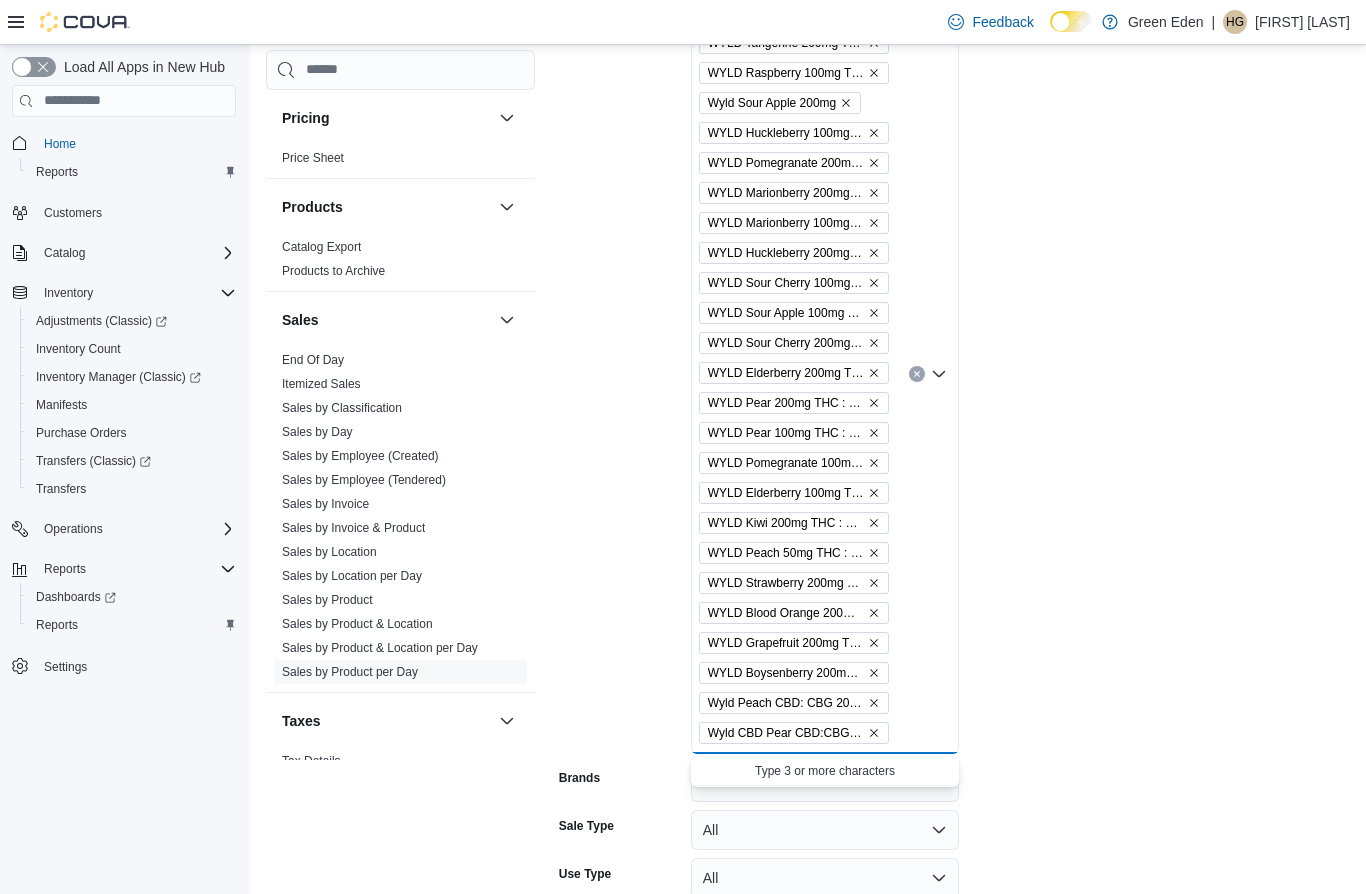 scroll, scrollTop: 0, scrollLeft: 0, axis: both 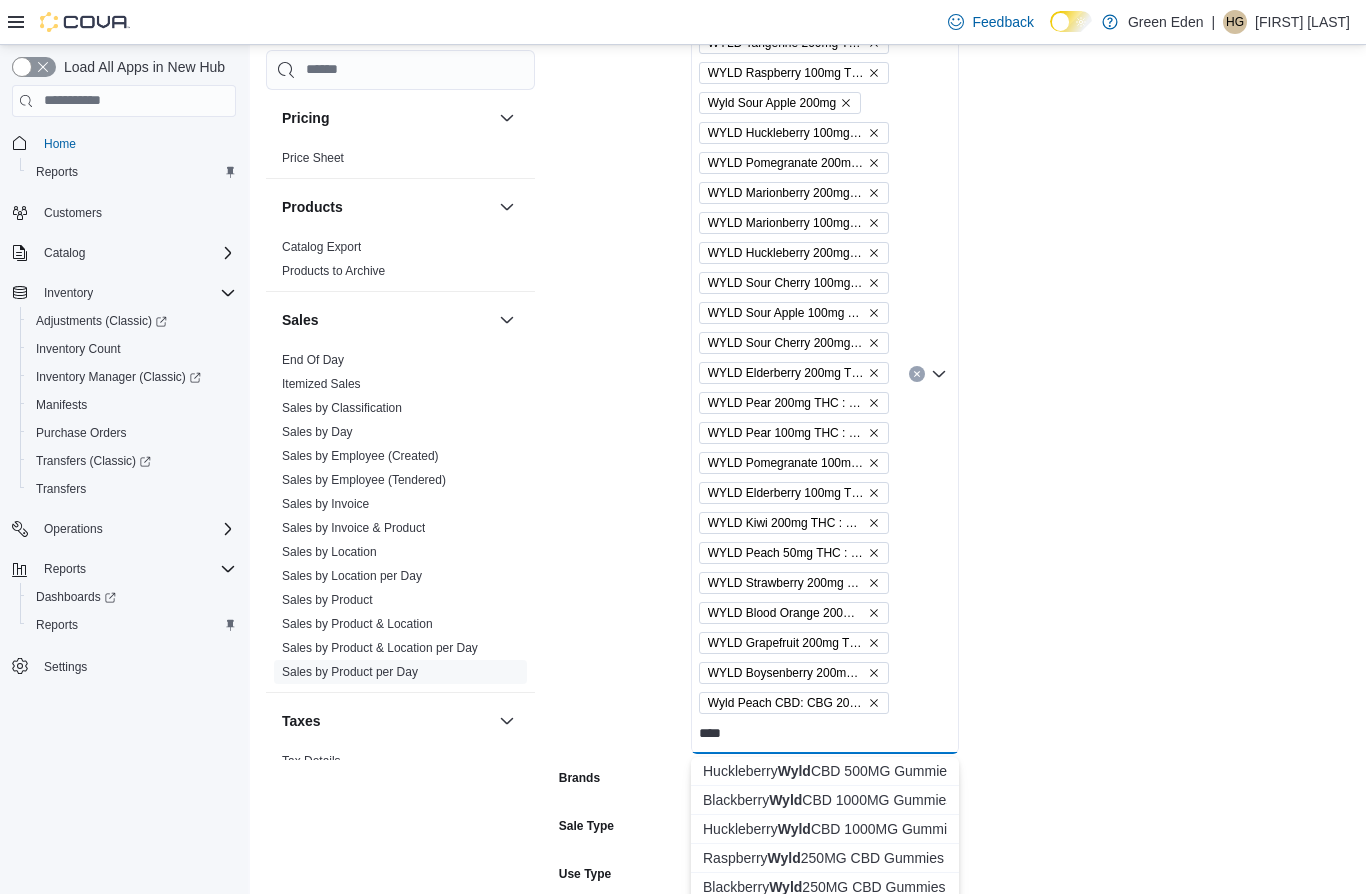 click on "**********" at bounding box center [954, 376] 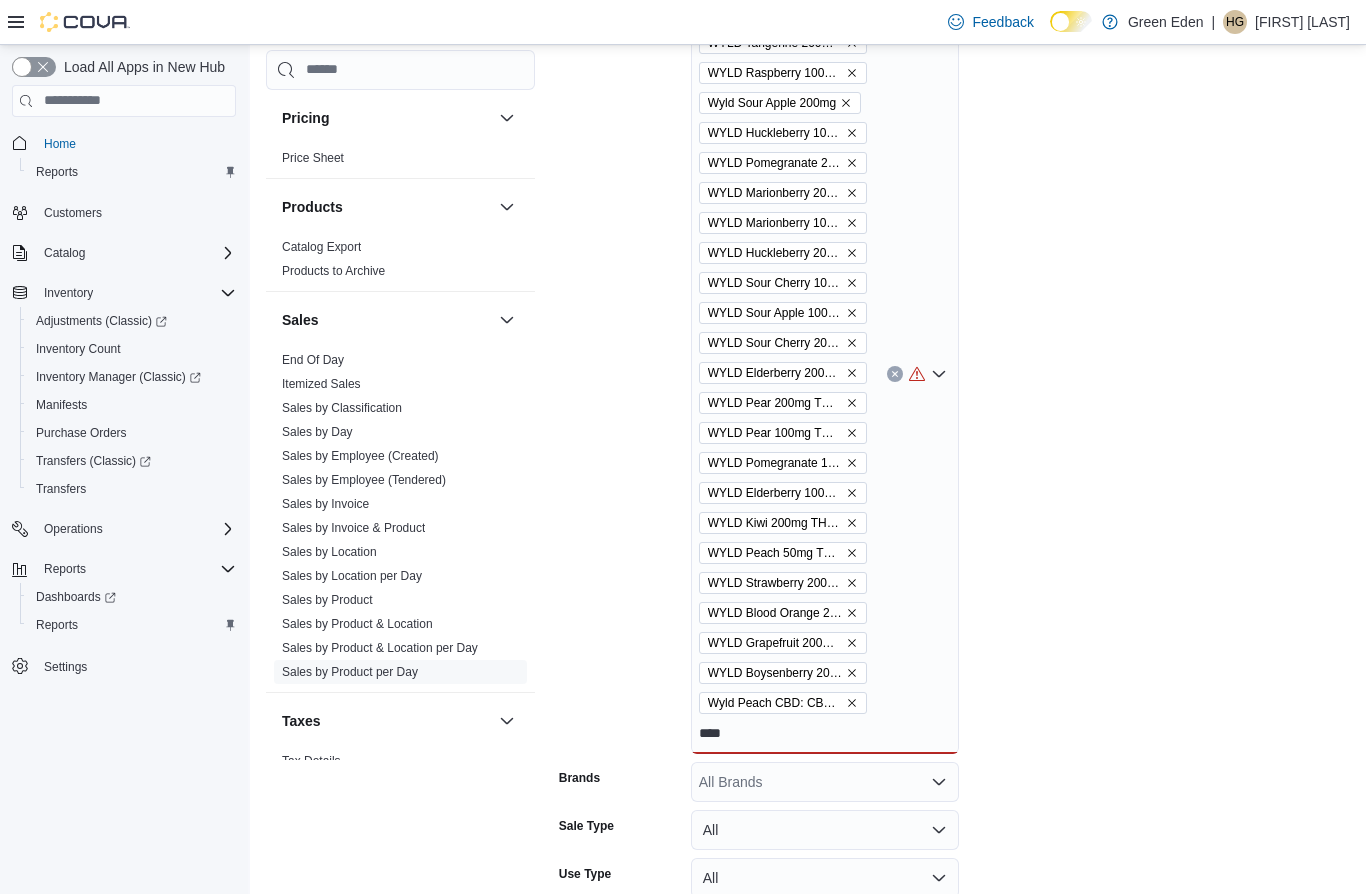 click on "WYLD Raspberry 200mg THC WYLD Tangerine 200mg THC WYLD Raspberry 100mg THC Wyld Sour Apple 200mg WYLD Huckleberry 100mg THC WYLD Pomegranate 200mg THC WYLD Marionberry 200mg THC WYLD Marionberry 100mg THC WYLD Huckleberry 200mg THC WYLD Sour Cherry 100mg THC WYLD Sour Apple 100mg THC WYLD Sour Cherry 200mg THC WYLD Elderberry 200mg THC : 50mg CBN WYLD Pear 200mg THC : 200mg CBG WYLD Pear 100mg THC : 100mg CBG WYLD Pomegranate 100mg THC : 100mg CBD WYLD Elderberry 100mg THC : 50mg CBN WYLD Kiwi 200mg THC : 100mg THCv WYLD Peach 50mg THC : 100mg CBD WYLD Strawberry 200mg CBD : 10mg THC WYLD Blood Orange 200mg THC : 200mg CBC WYLD Grapefruit 200mg THC : 100mg CBC : 100mg CBG WYLD Boysenberry 200mg THC : 100mg CBD : 100mg CBN Wyld Peach CBD: CBG 20pc 400mg CBD 200mg CBC ****" at bounding box center (825, 374) 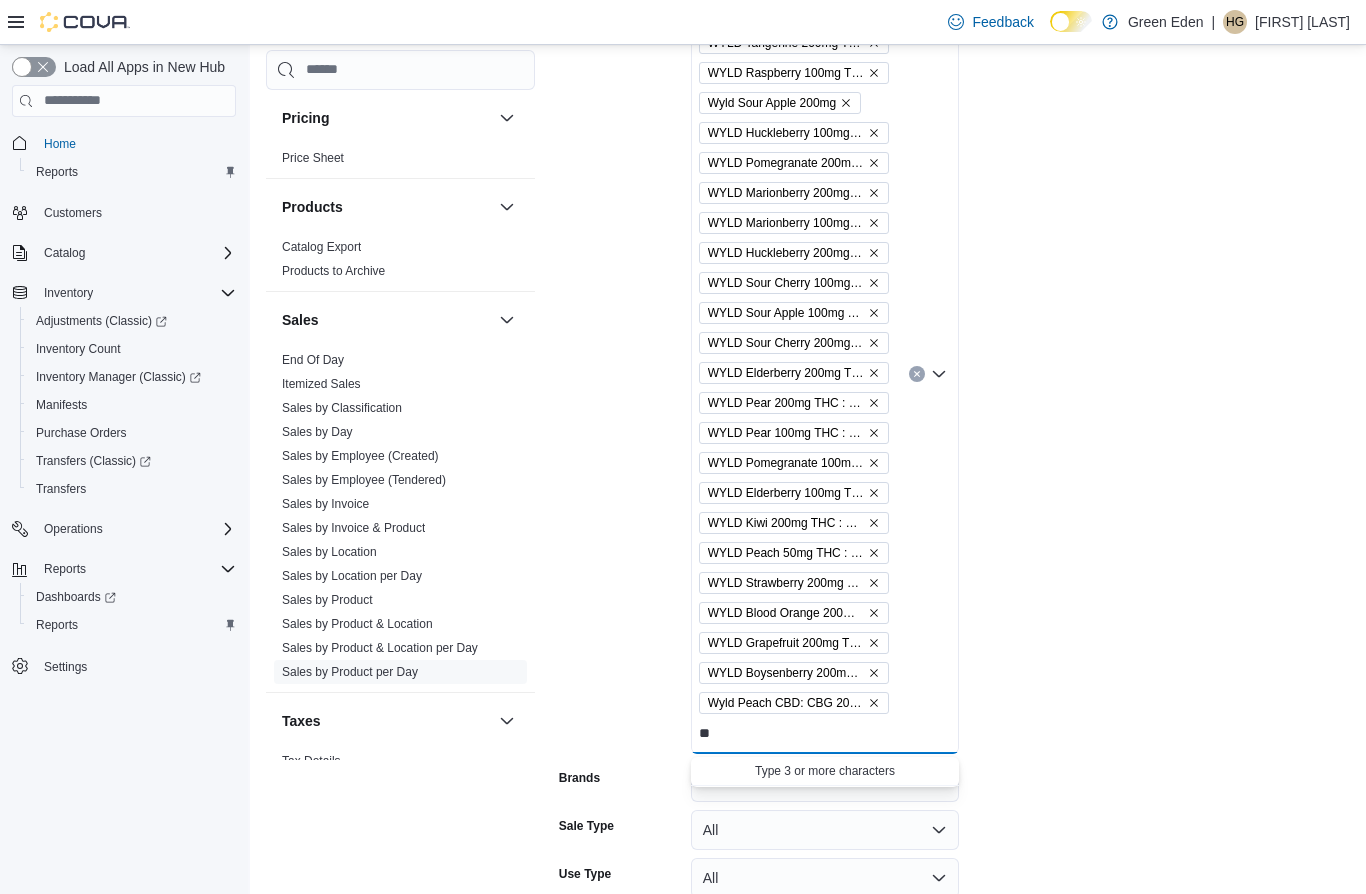 type on "*" 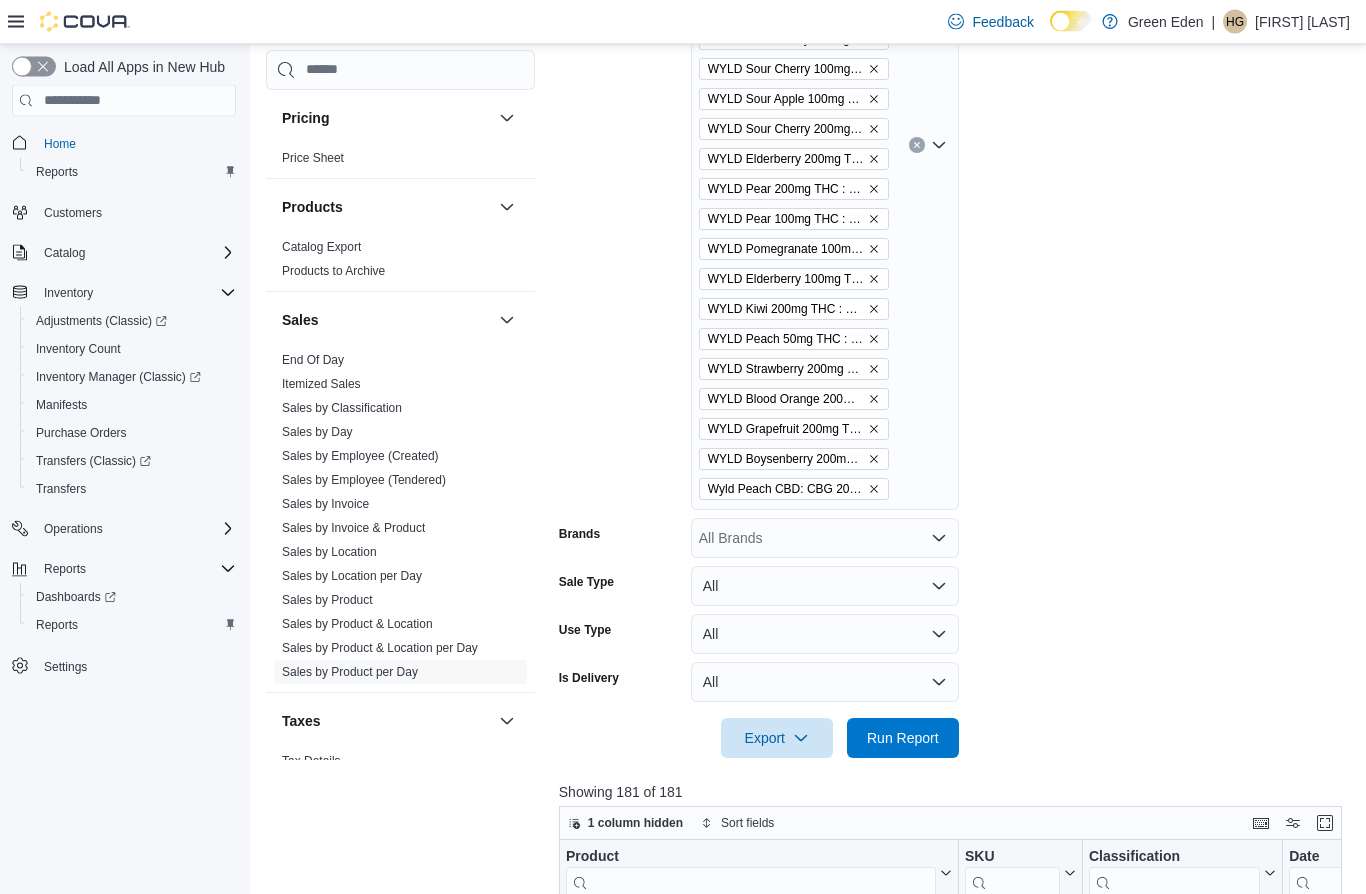 scroll, scrollTop: 798, scrollLeft: 0, axis: vertical 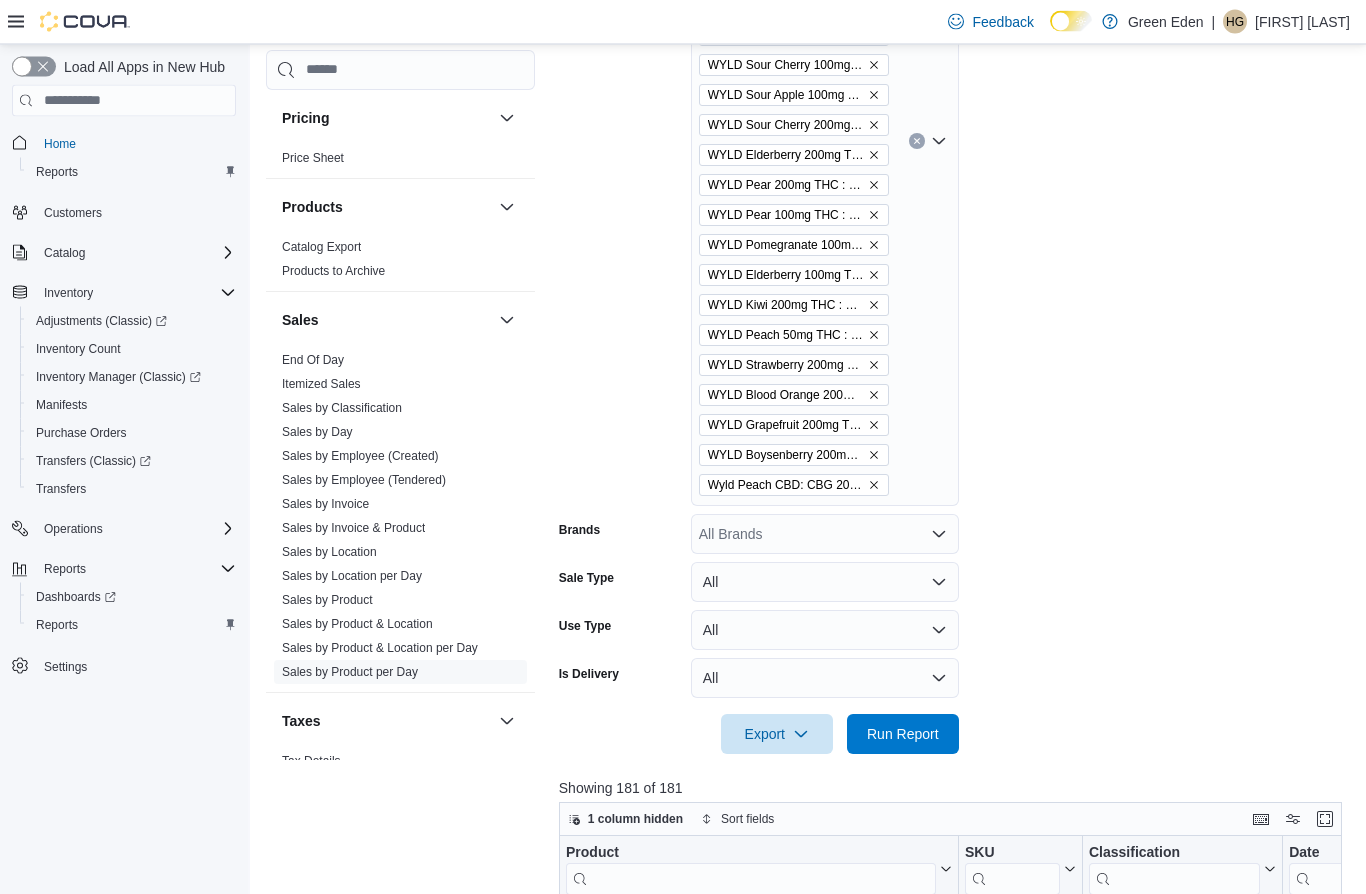 type 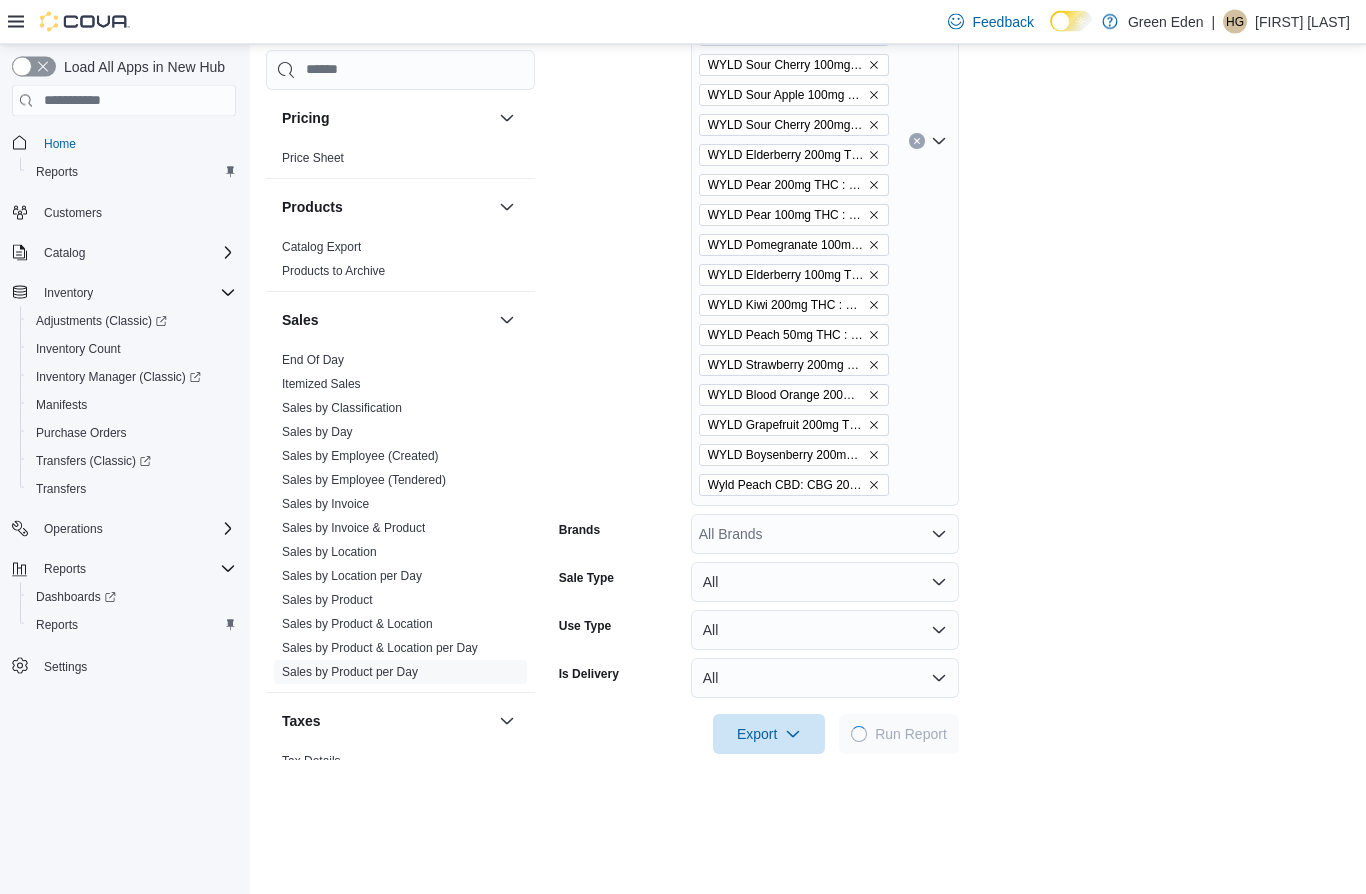 scroll, scrollTop: 799, scrollLeft: 0, axis: vertical 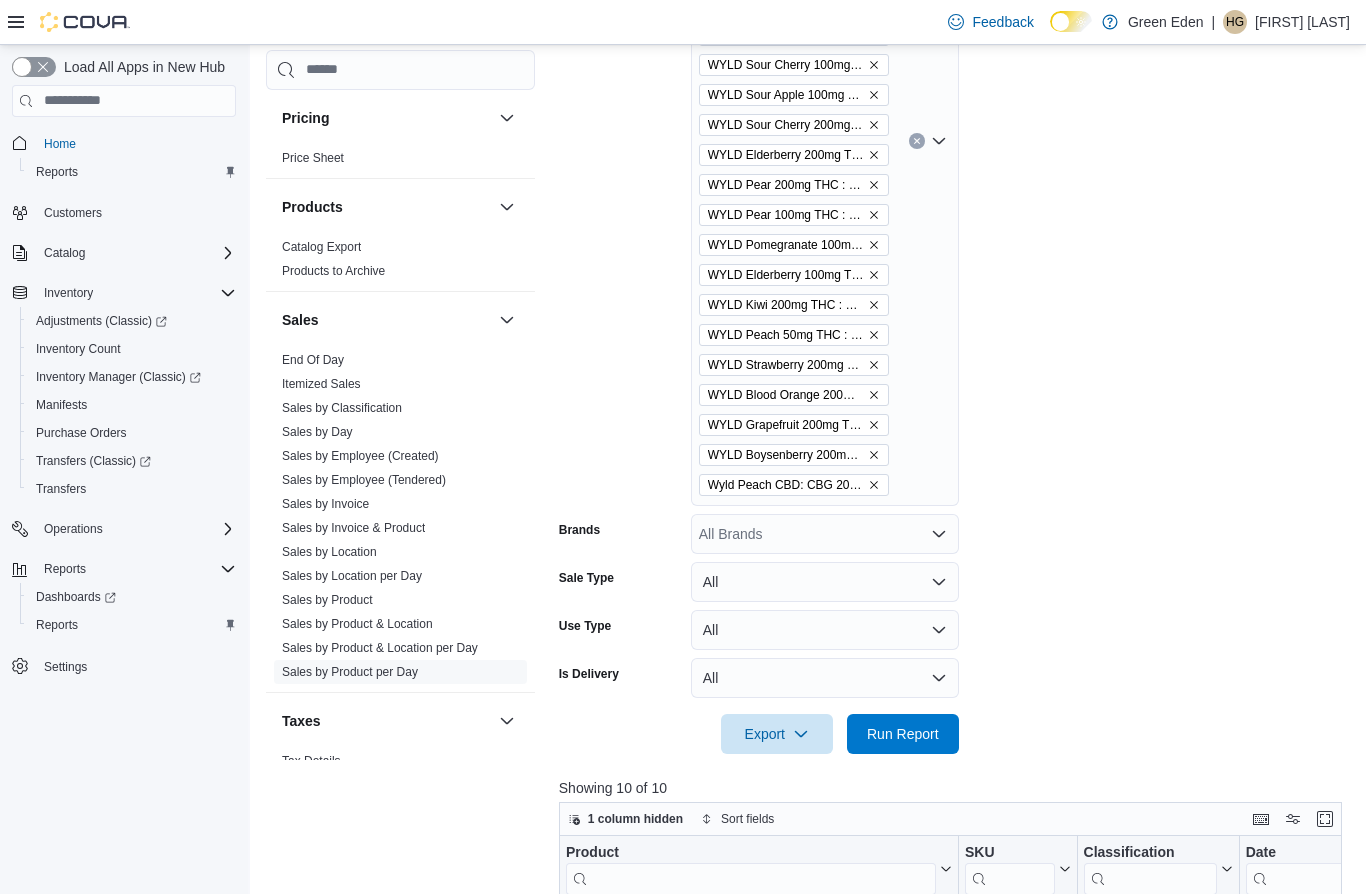 click 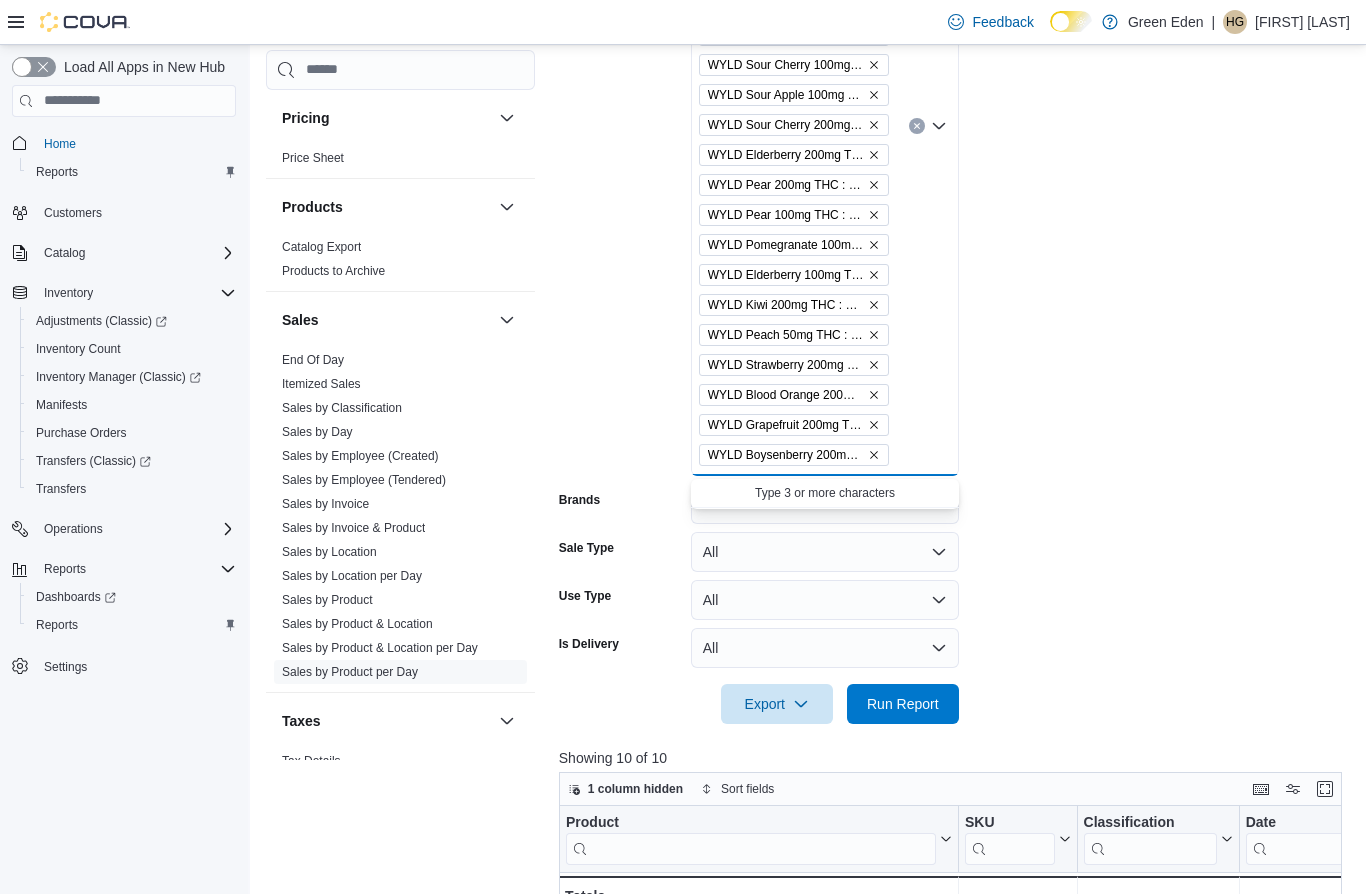 click on "Run Report" at bounding box center [903, 704] 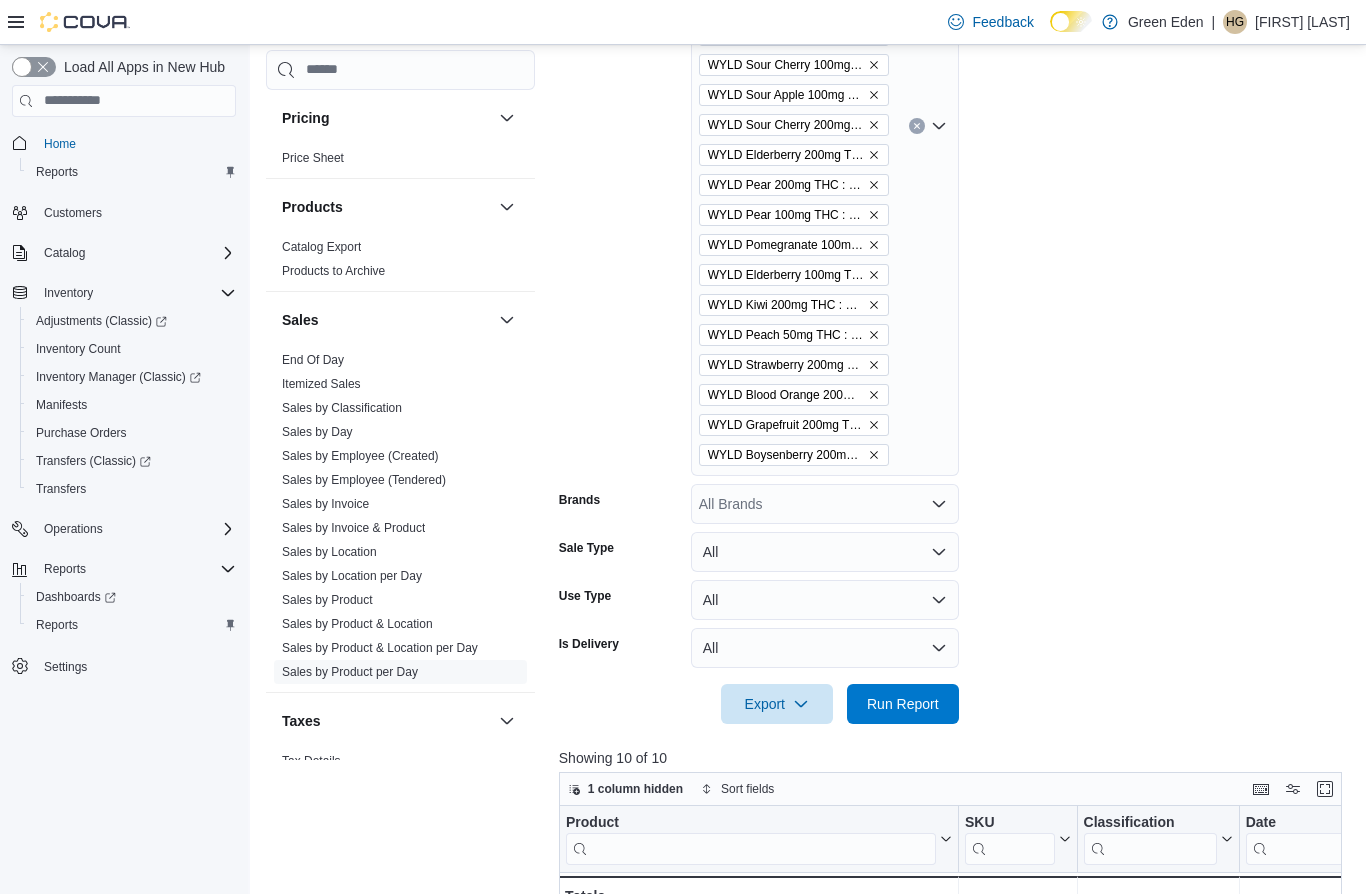 click at bounding box center [1325, 789] 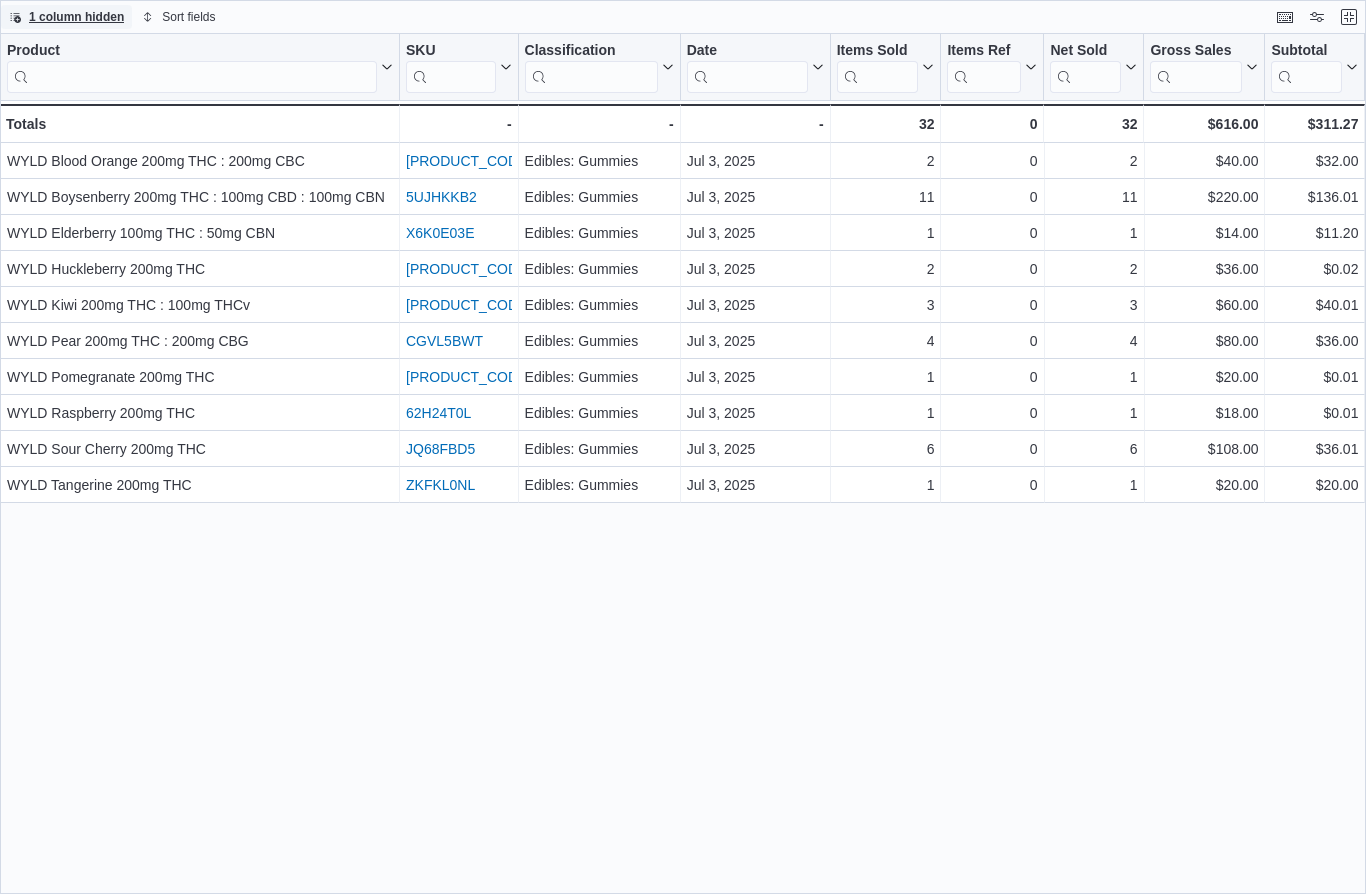 scroll, scrollTop: 0, scrollLeft: 0, axis: both 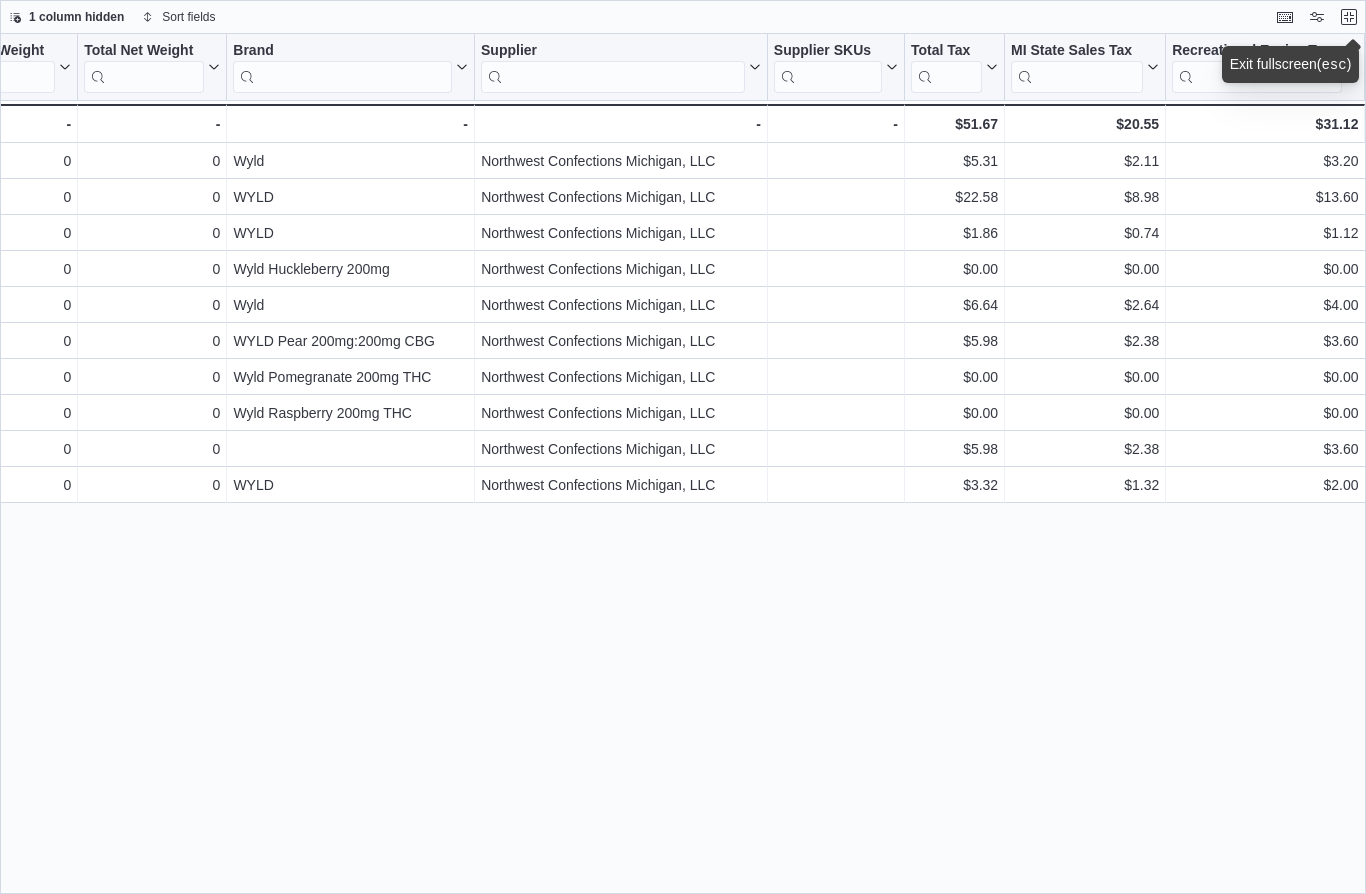 click at bounding box center (1349, 17) 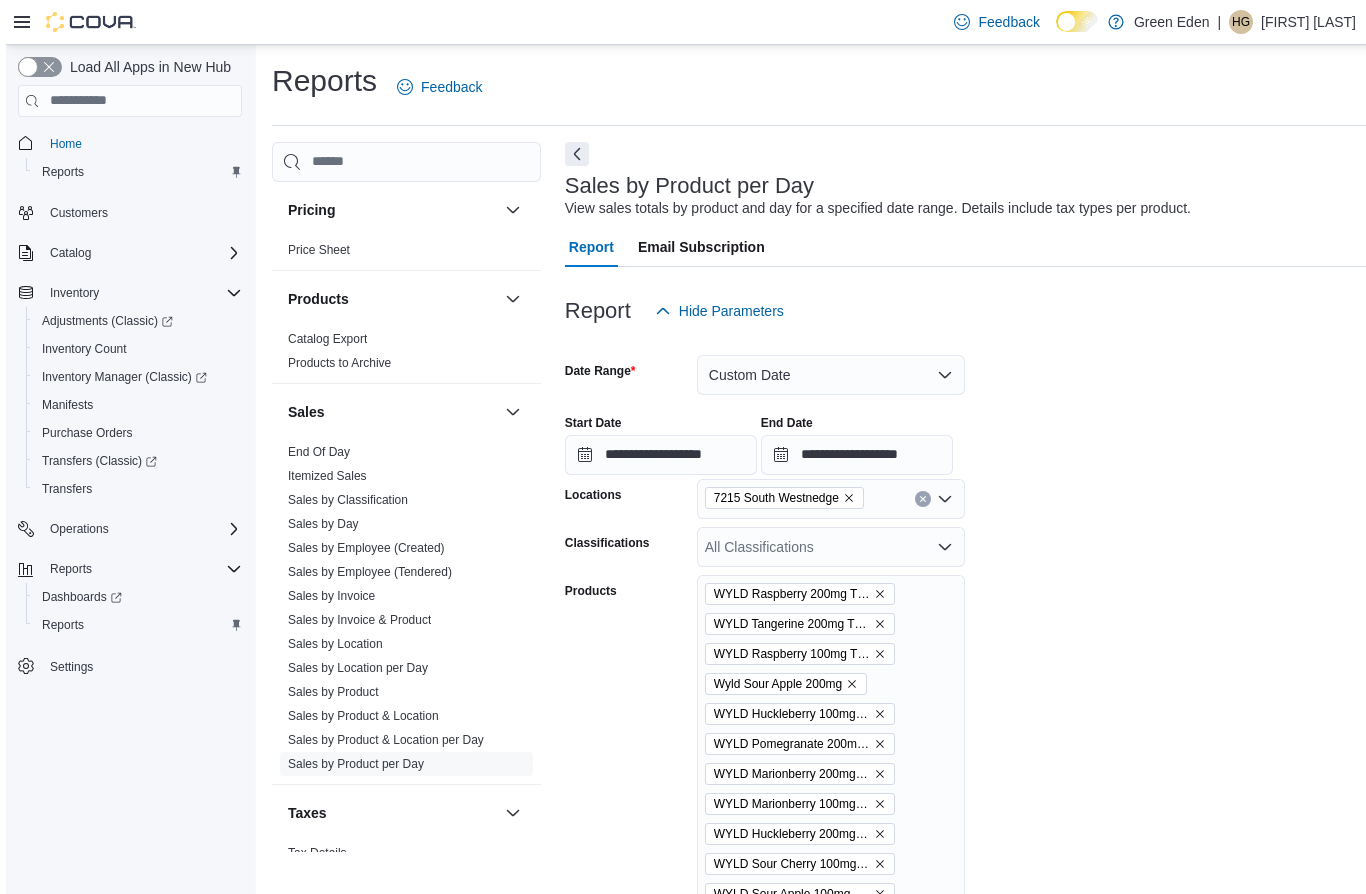 scroll, scrollTop: 0, scrollLeft: 2, axis: horizontal 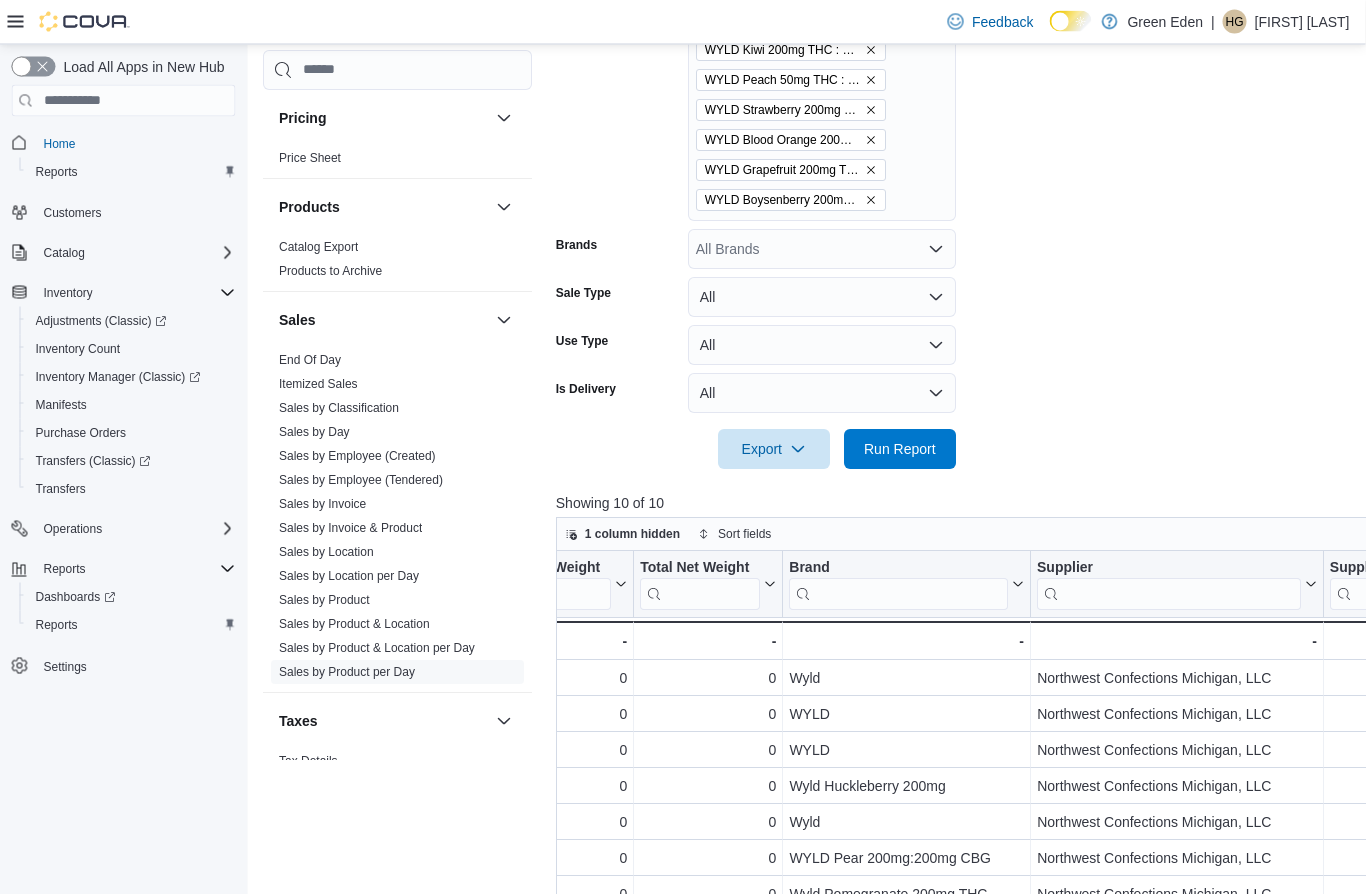 click on "Export" at bounding box center [775, 450] 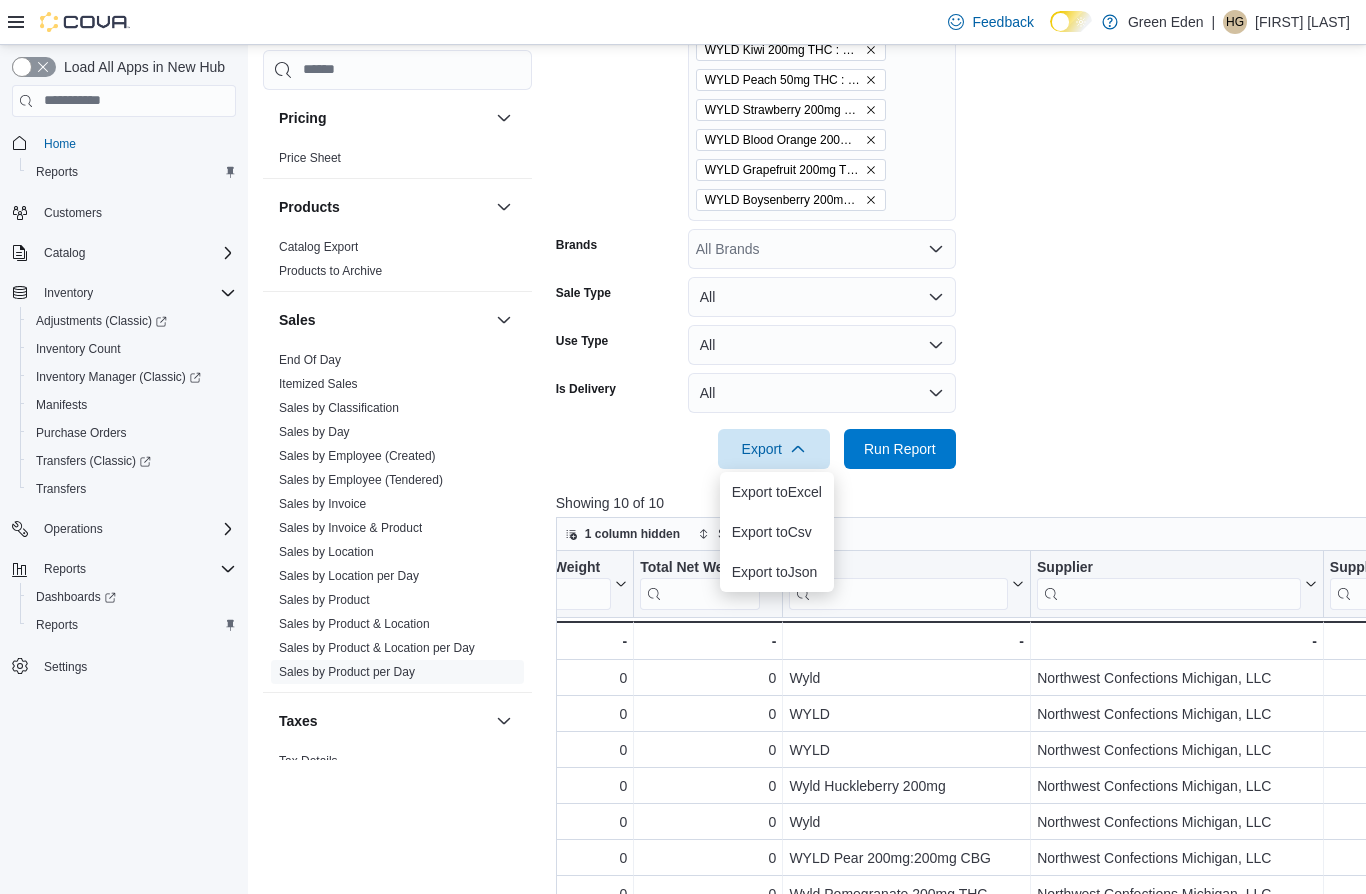 click on "Export to  Excel" at bounding box center (777, 492) 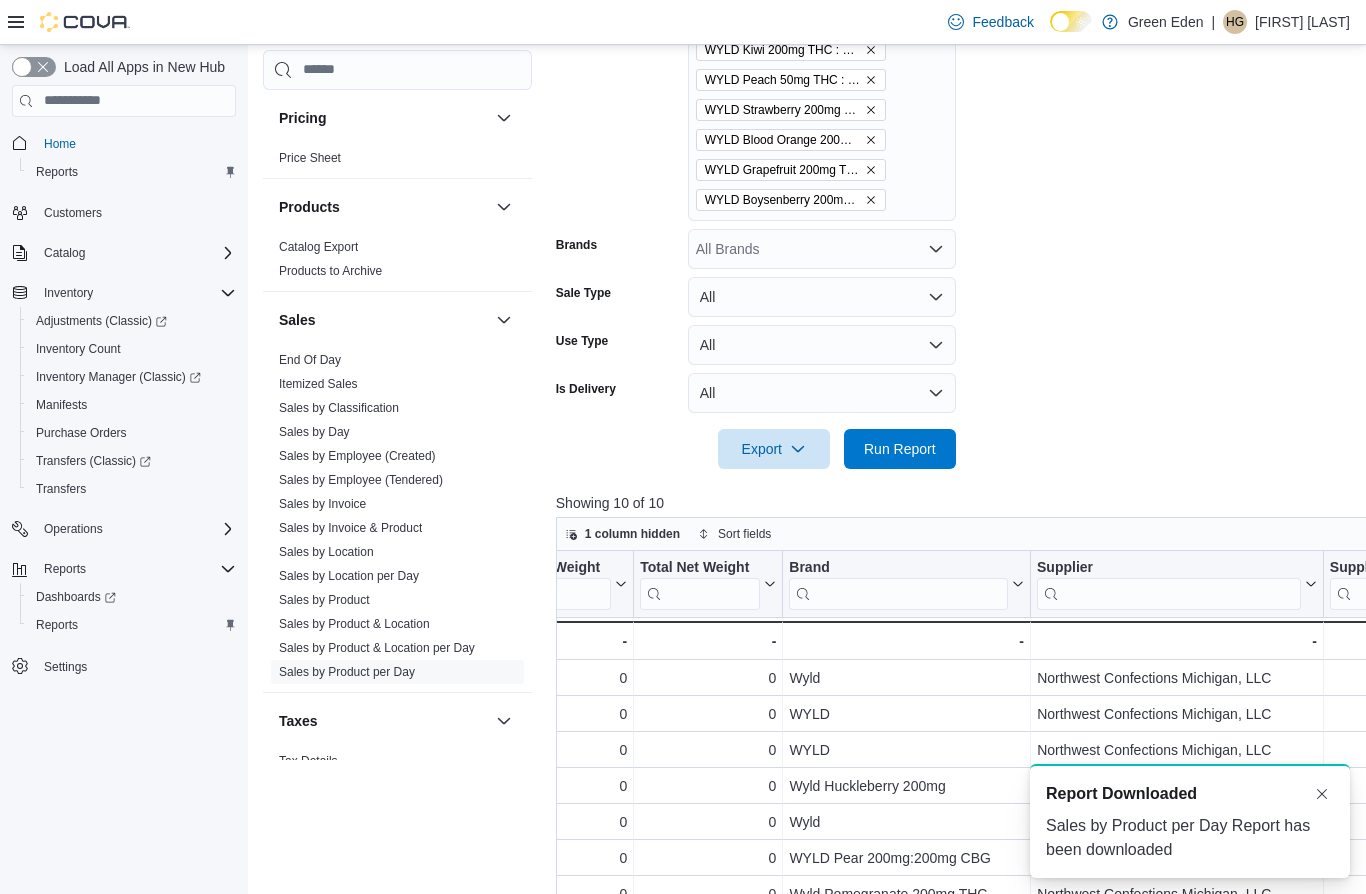 scroll, scrollTop: 1141, scrollLeft: 3, axis: both 